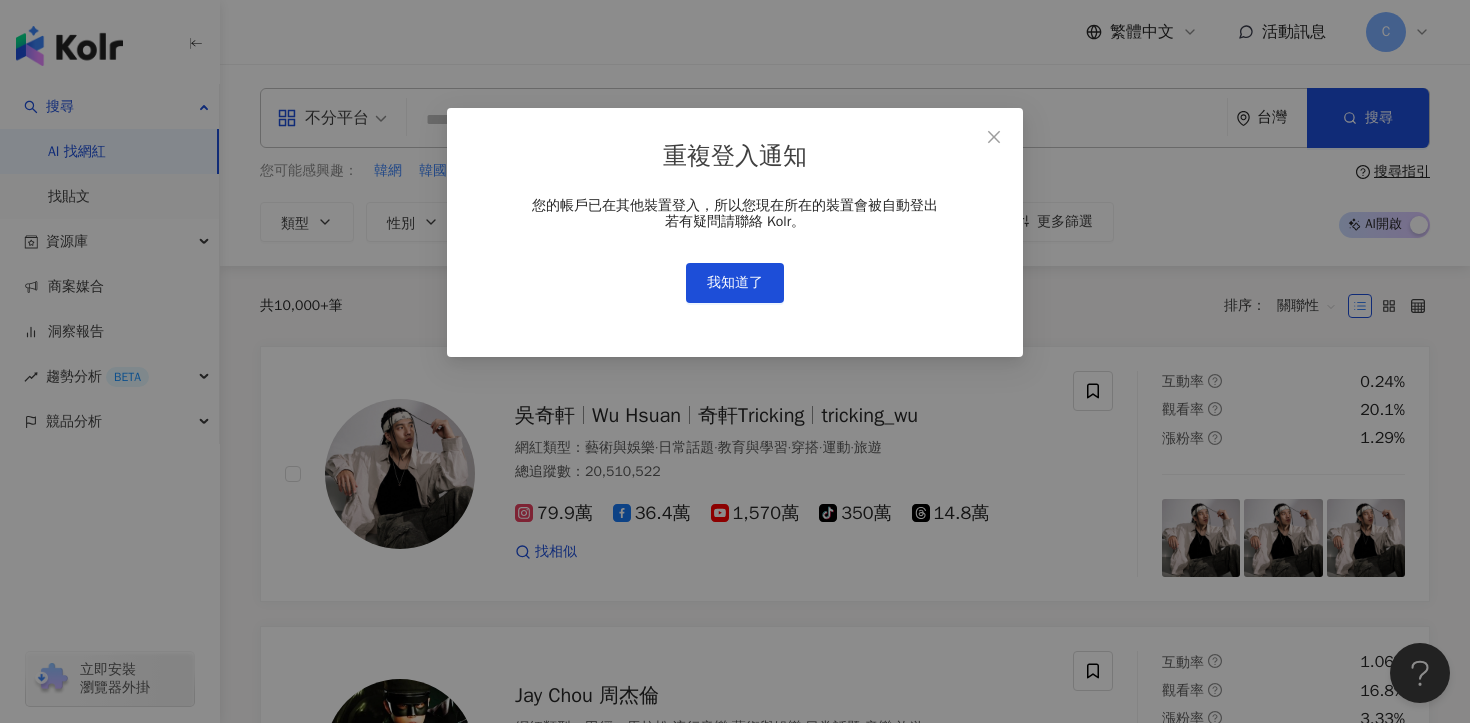 scroll, scrollTop: 0, scrollLeft: 0, axis: both 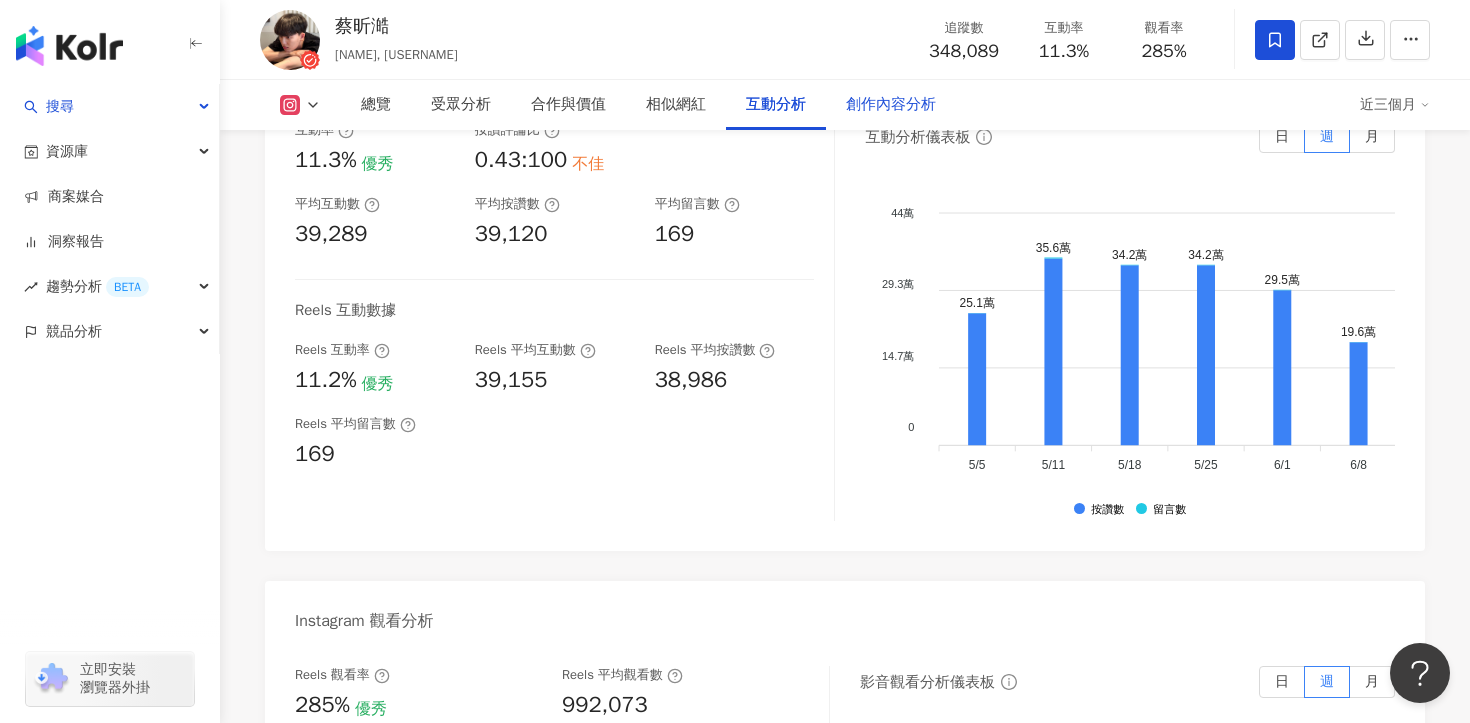 click on "創作內容分析" at bounding box center [891, 105] 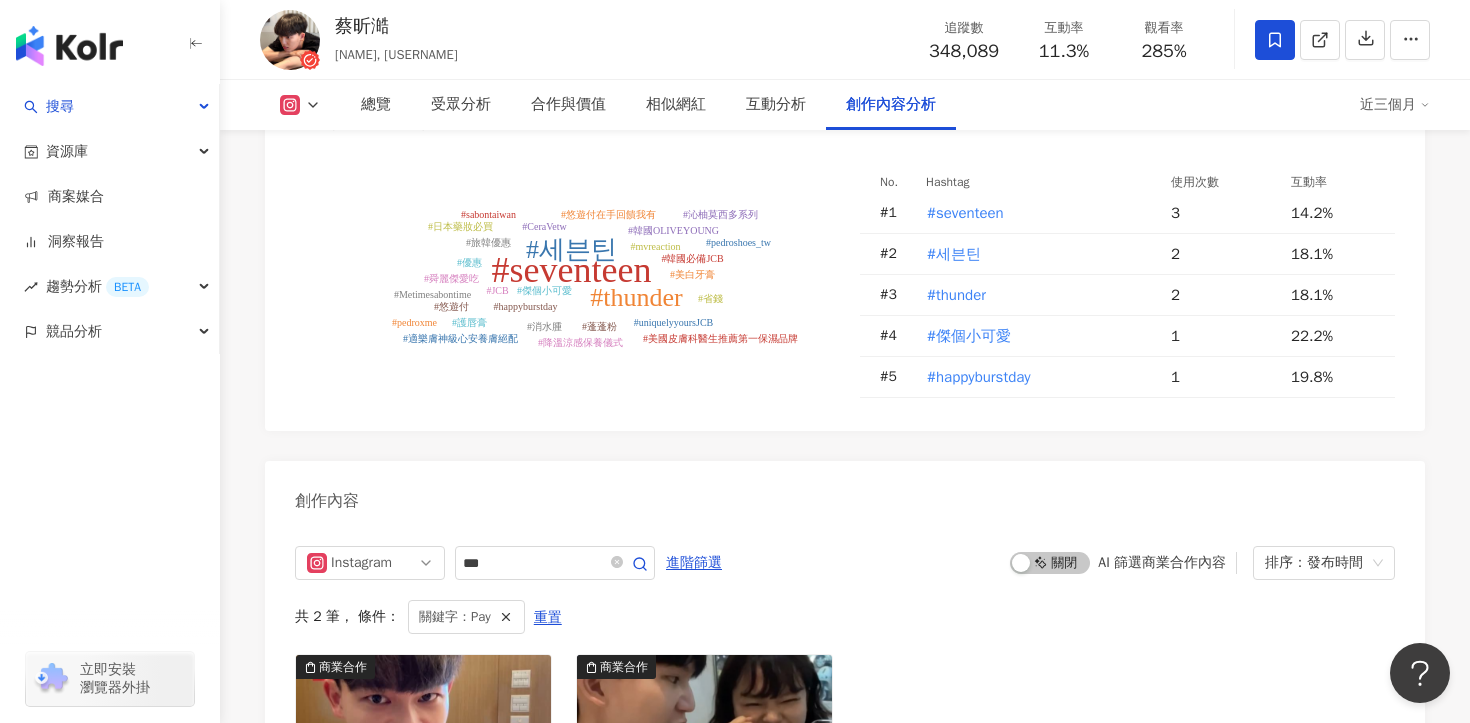 scroll, scrollTop: 5965, scrollLeft: 0, axis: vertical 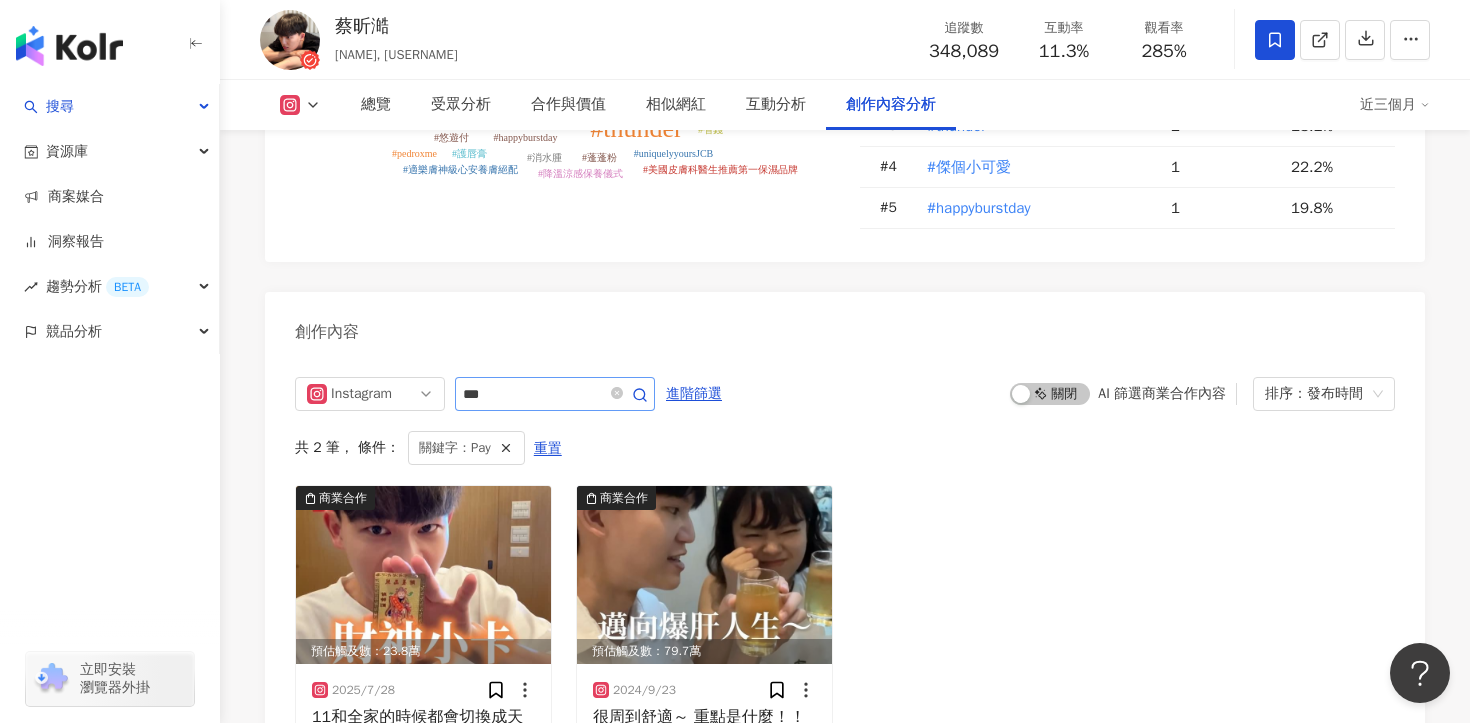 click on "***" at bounding box center (555, 394) 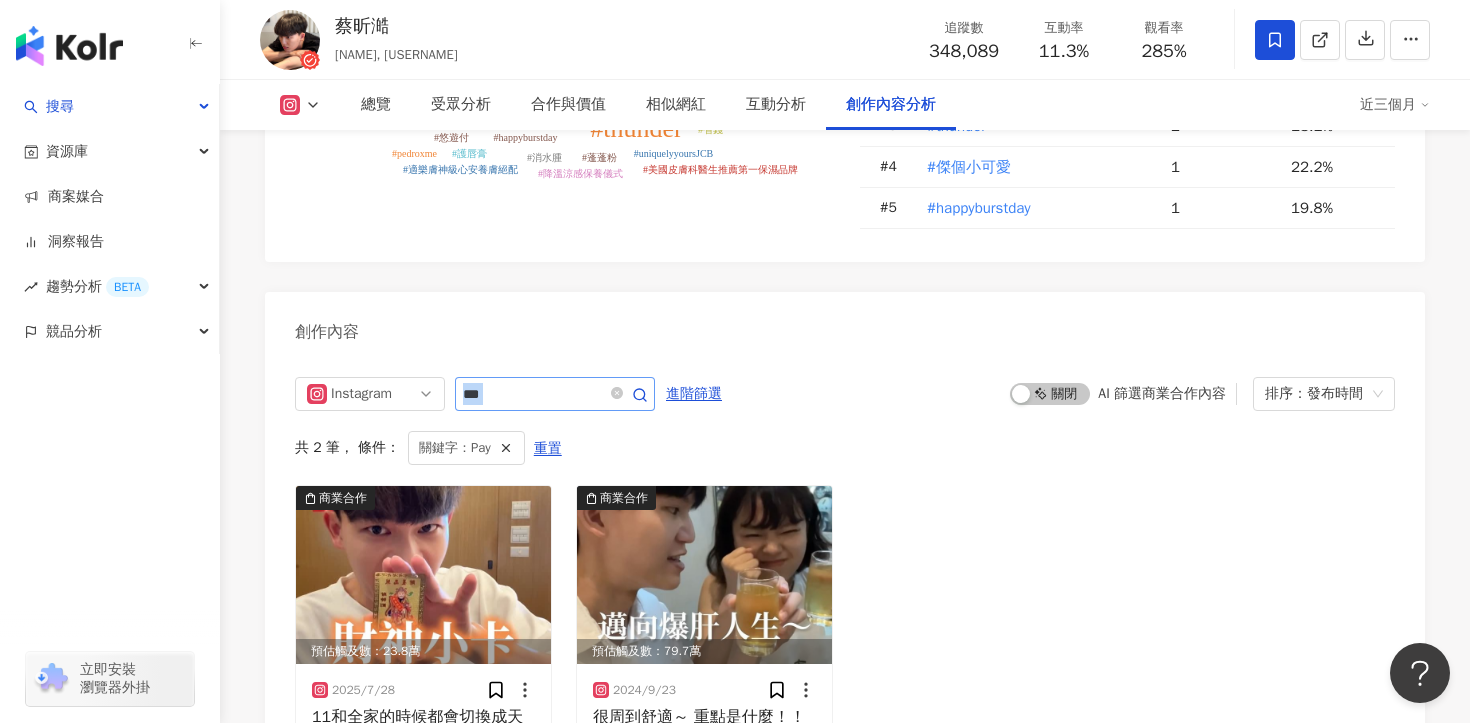 click on "***" at bounding box center (555, 394) 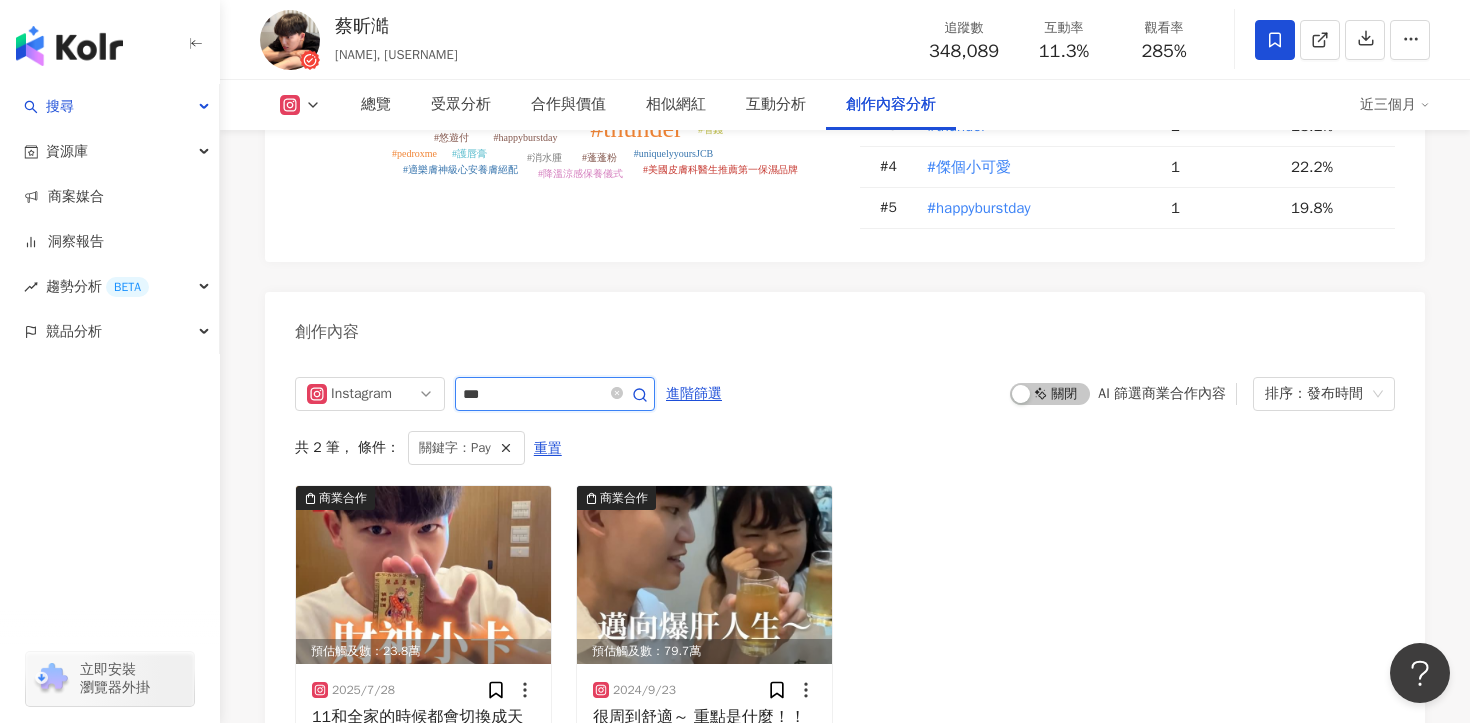 click on "***" at bounding box center [533, 394] 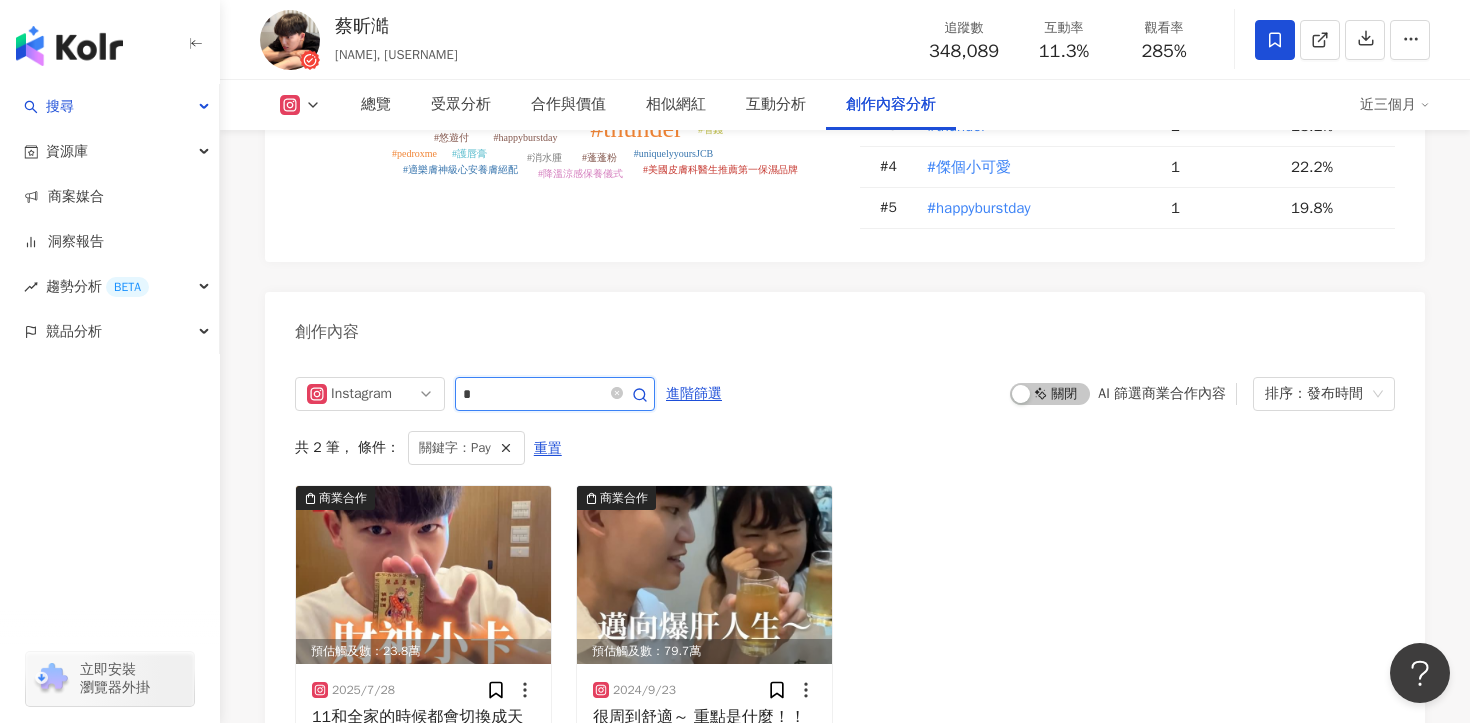 type on "*" 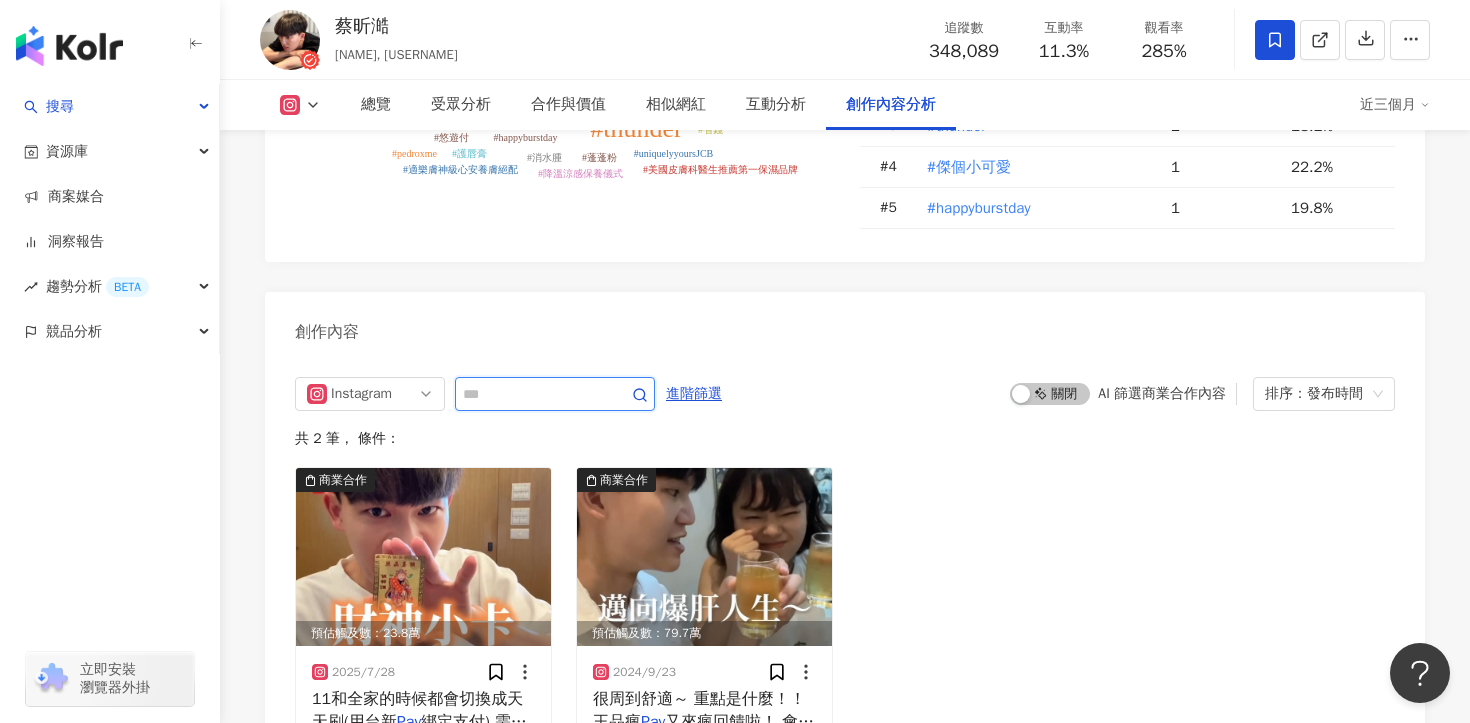 scroll, scrollTop: 6096, scrollLeft: 0, axis: vertical 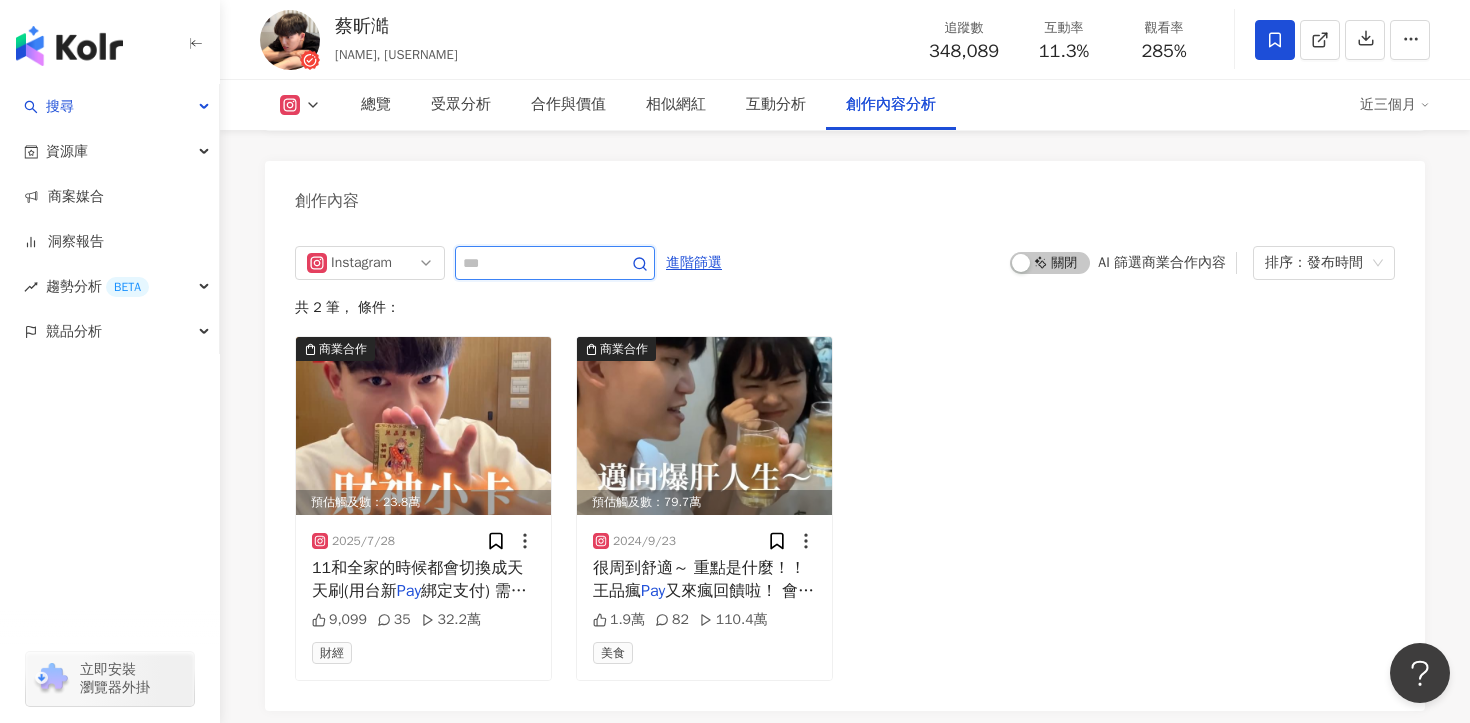 type on "*" 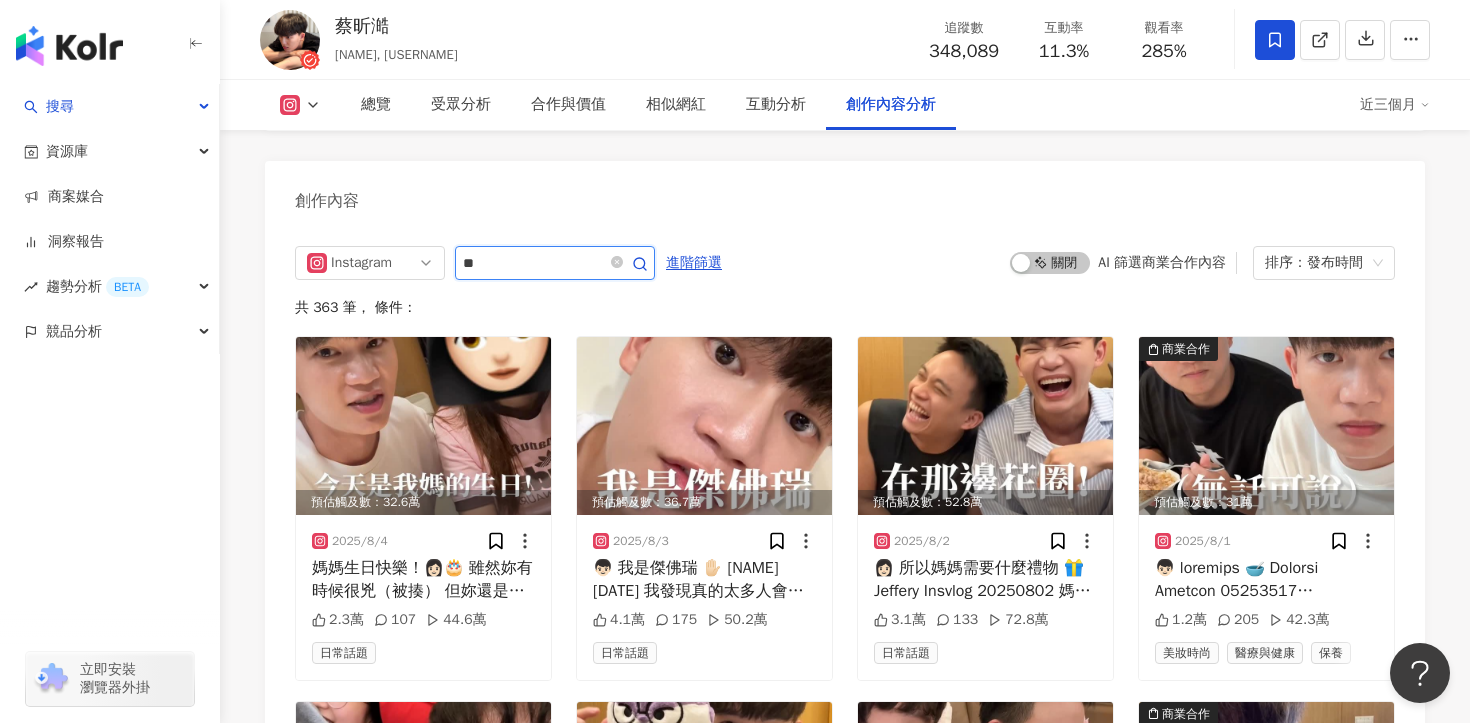 type on "**" 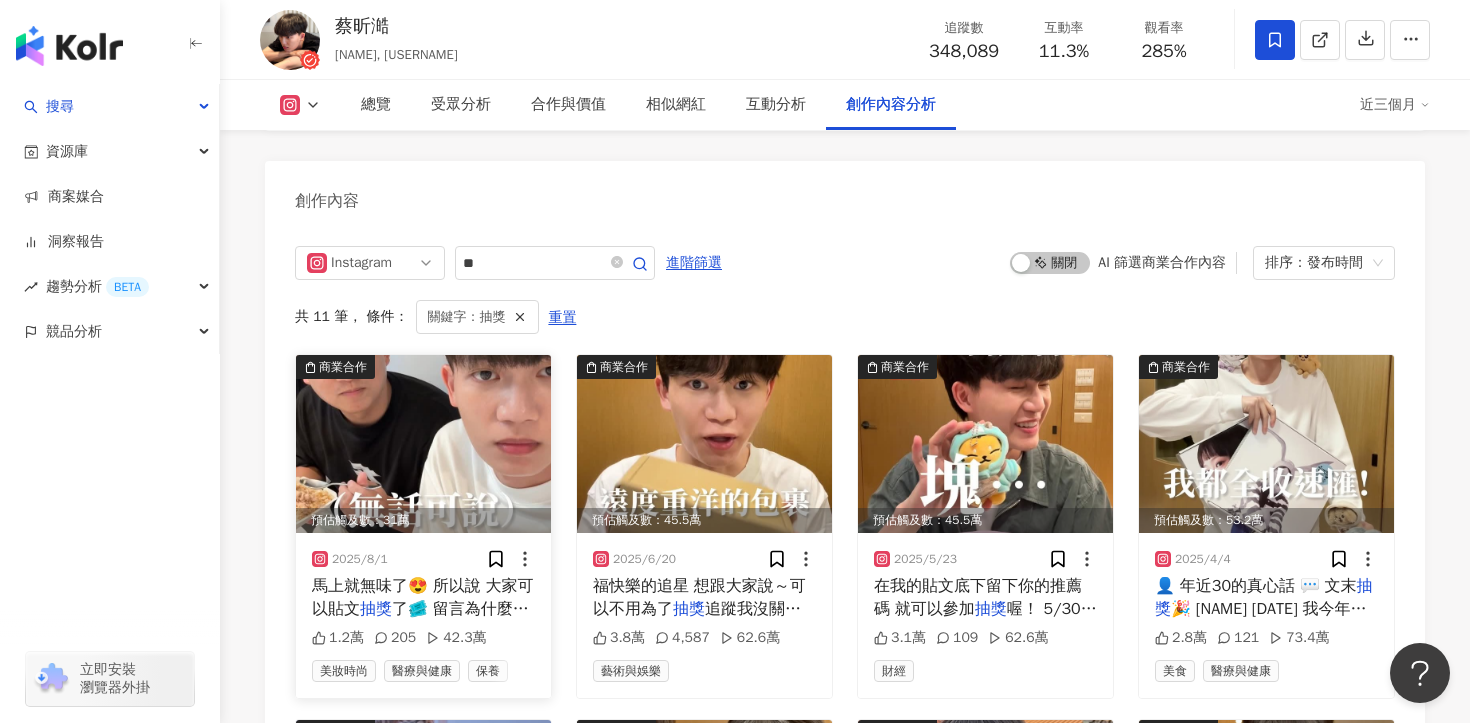 click on "馬上就無味了😍
所以說 大家可以貼文 抽獎 了🎟️
留言為什麼想用寶拉珍選水楊" at bounding box center (423, 597) 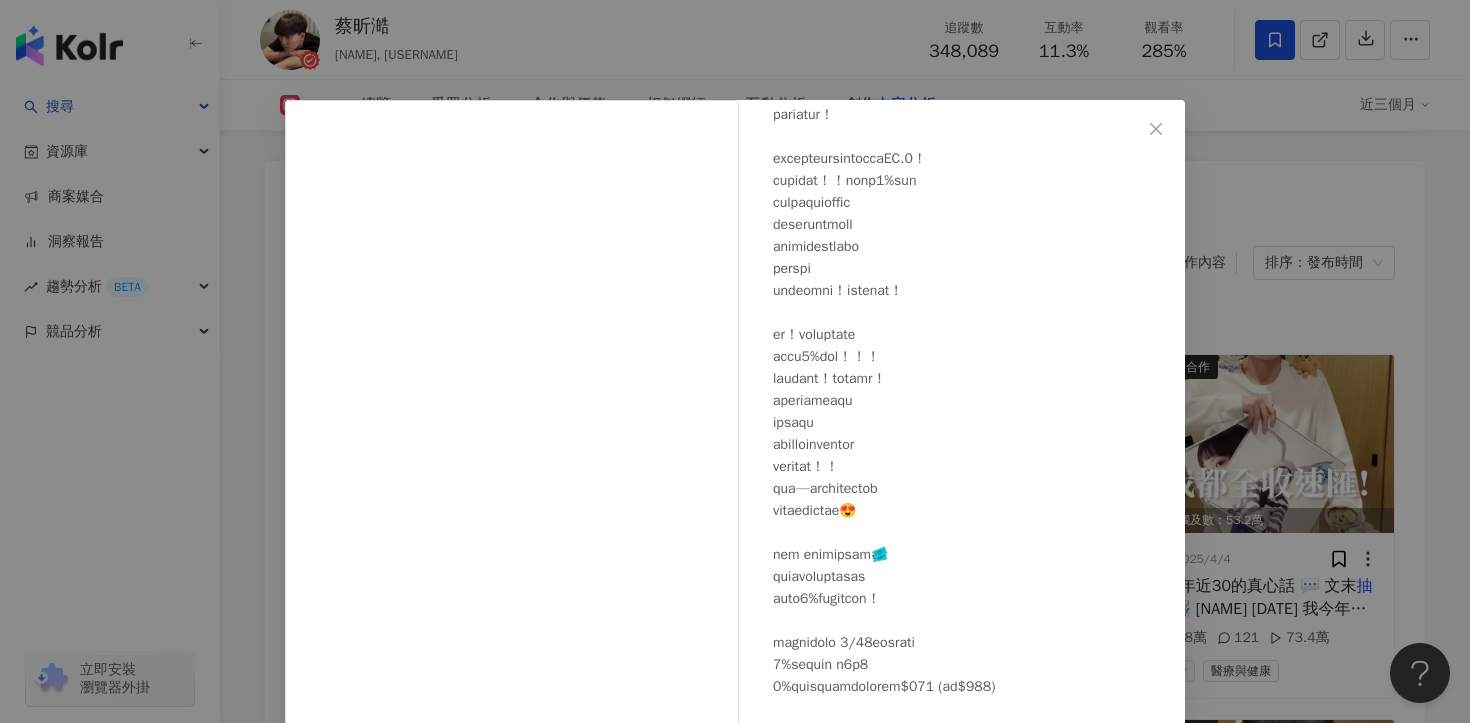 scroll, scrollTop: 521, scrollLeft: 0, axis: vertical 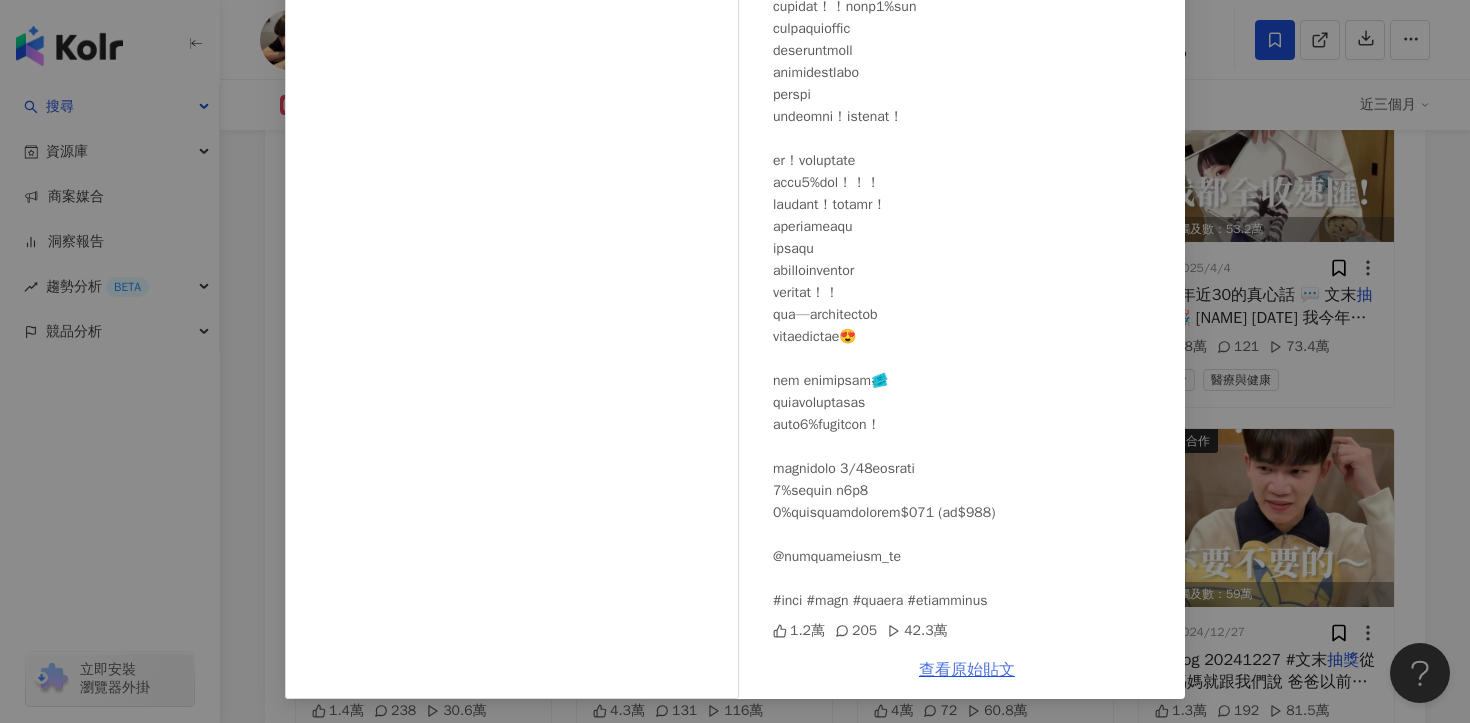click on "查看原始貼文" at bounding box center (967, 670) 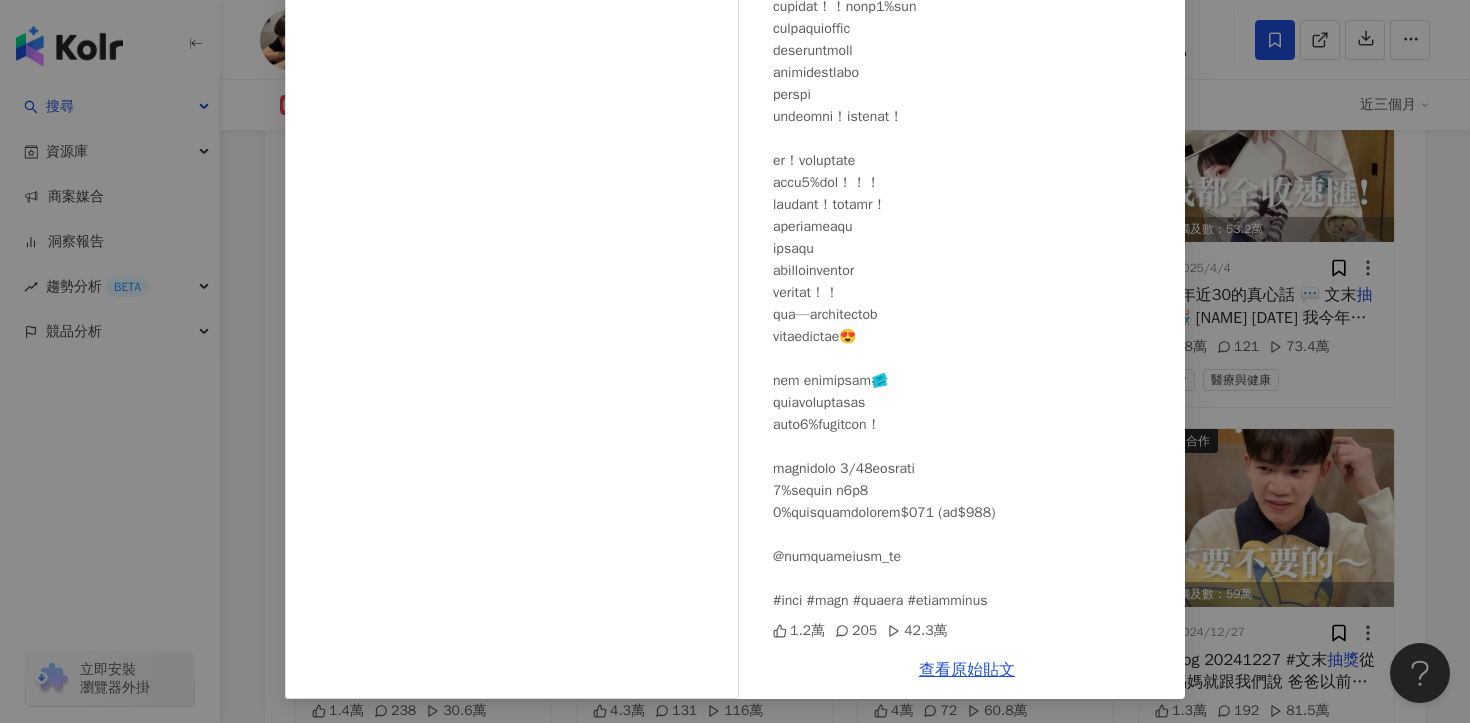 click on "[NAME] [DATE] [VIEWS] [INTERACTIONS] [REACH] 查看原始貼文" at bounding box center [735, 361] 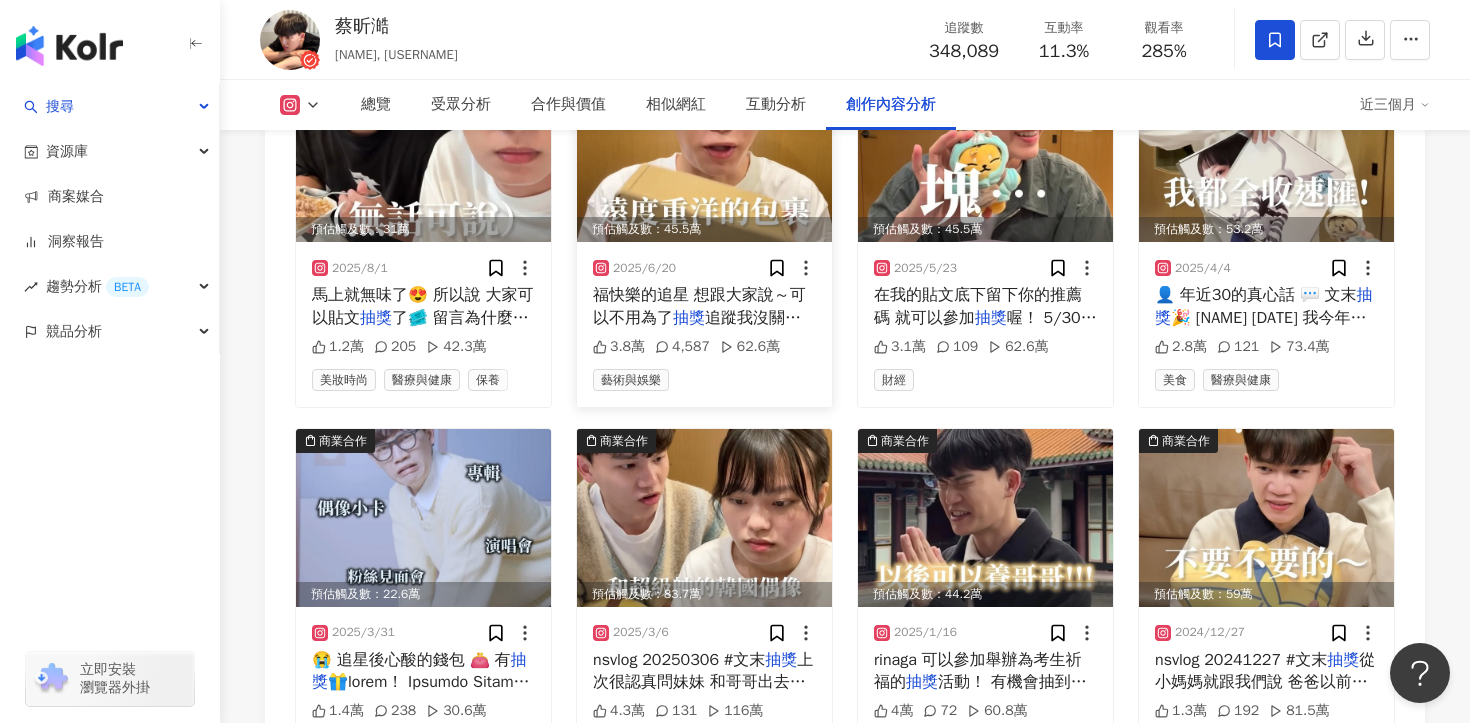 click on "抽獎" at bounding box center [689, 318] 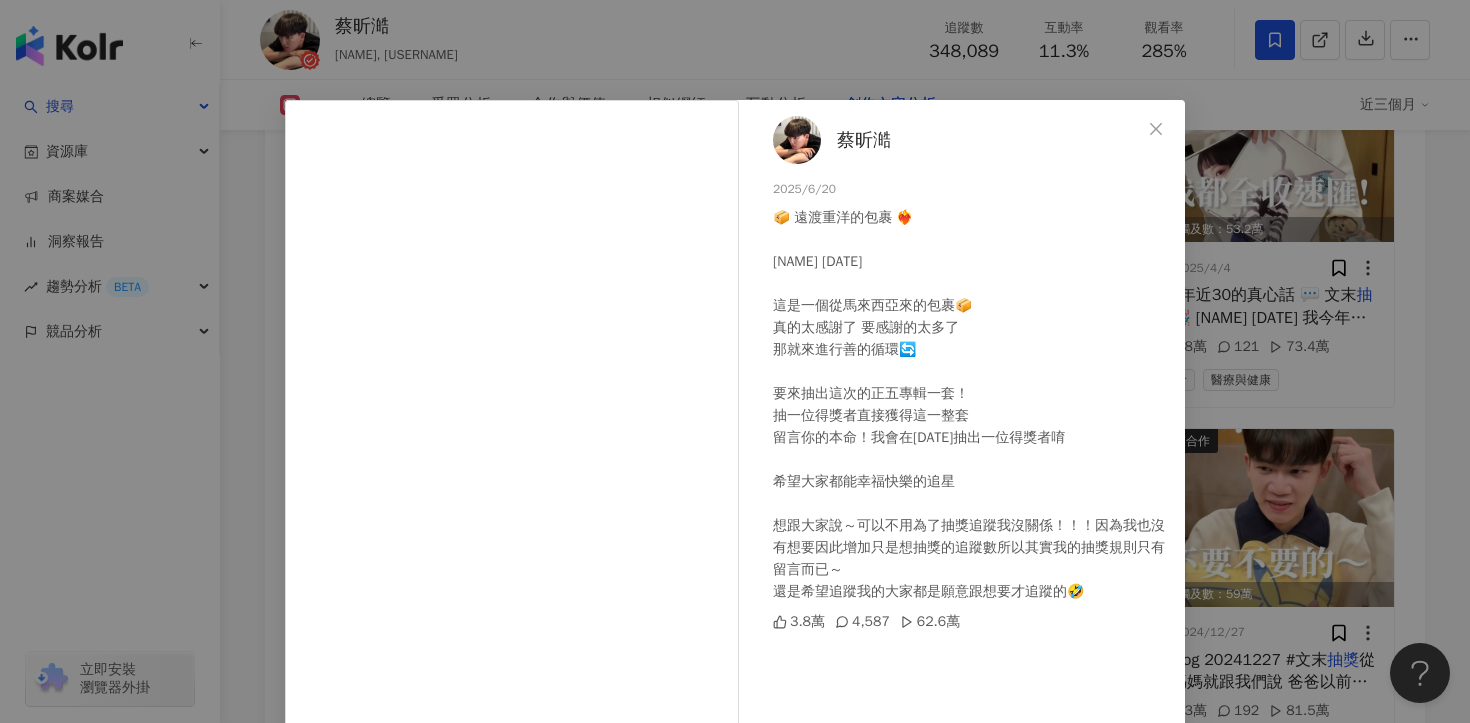 scroll, scrollTop: 173, scrollLeft: 0, axis: vertical 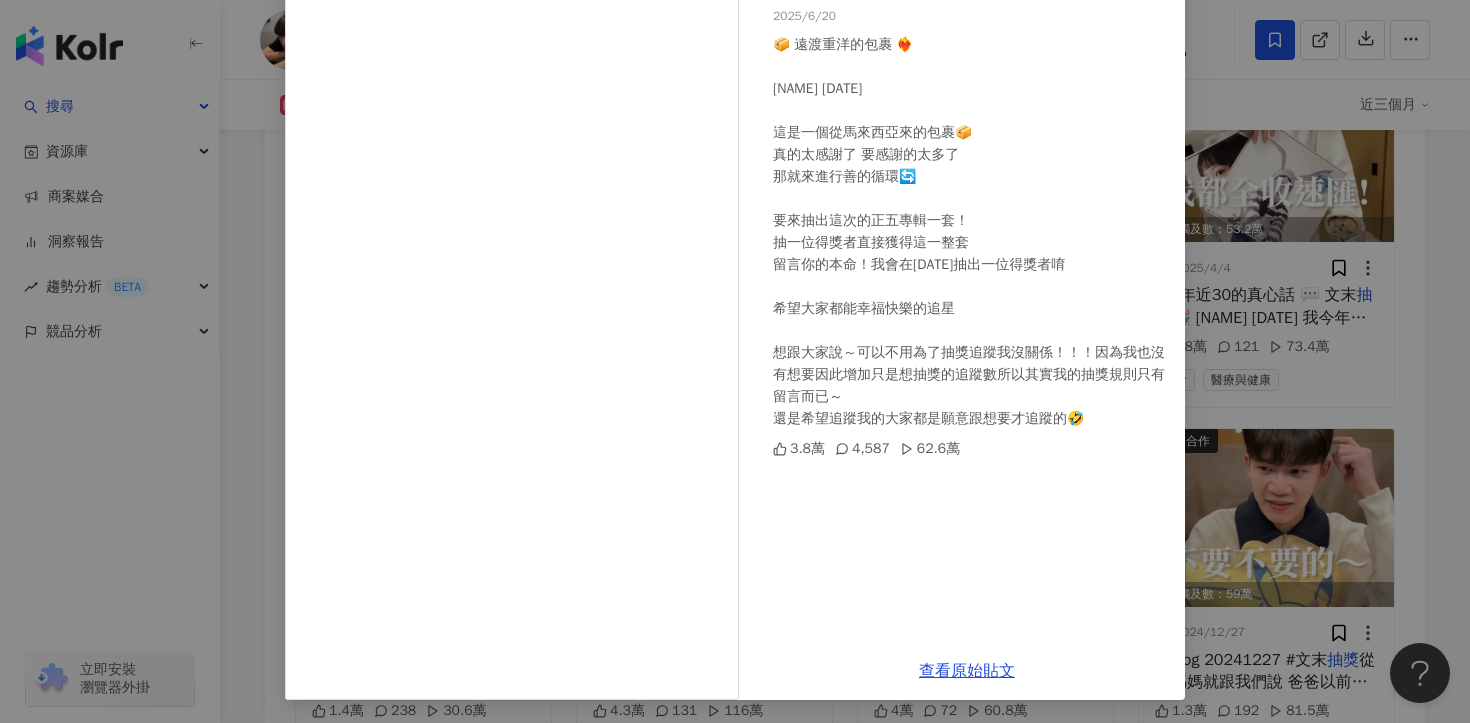 click on "[NAME] [DATE] 📦 遠渡重洋的包裹 ❤️‍🔥
[NAME] [DATE]
這是一個從馬來西亞來的包裹📦
真的太感謝了 要感謝的太多了
那就來進行善的循環🔄
要來抽出這次的正五專輯一套！
抽一位得獎者直接獲得這一整套
留言你的本命！我會在[DATE]抽出一位得獎者唷
希望大家都能幸福快樂的追星
想跟大家說～可以不用為了抽獎追蹤我沒關係！！！因為我也沒有想要因此增加只是想抽獎的追蹤數所以其實我的抽獎規則只有留言而已～
還是希望追蹤我的大家都是願意跟想要才追蹤的🤣" at bounding box center [735, 361] 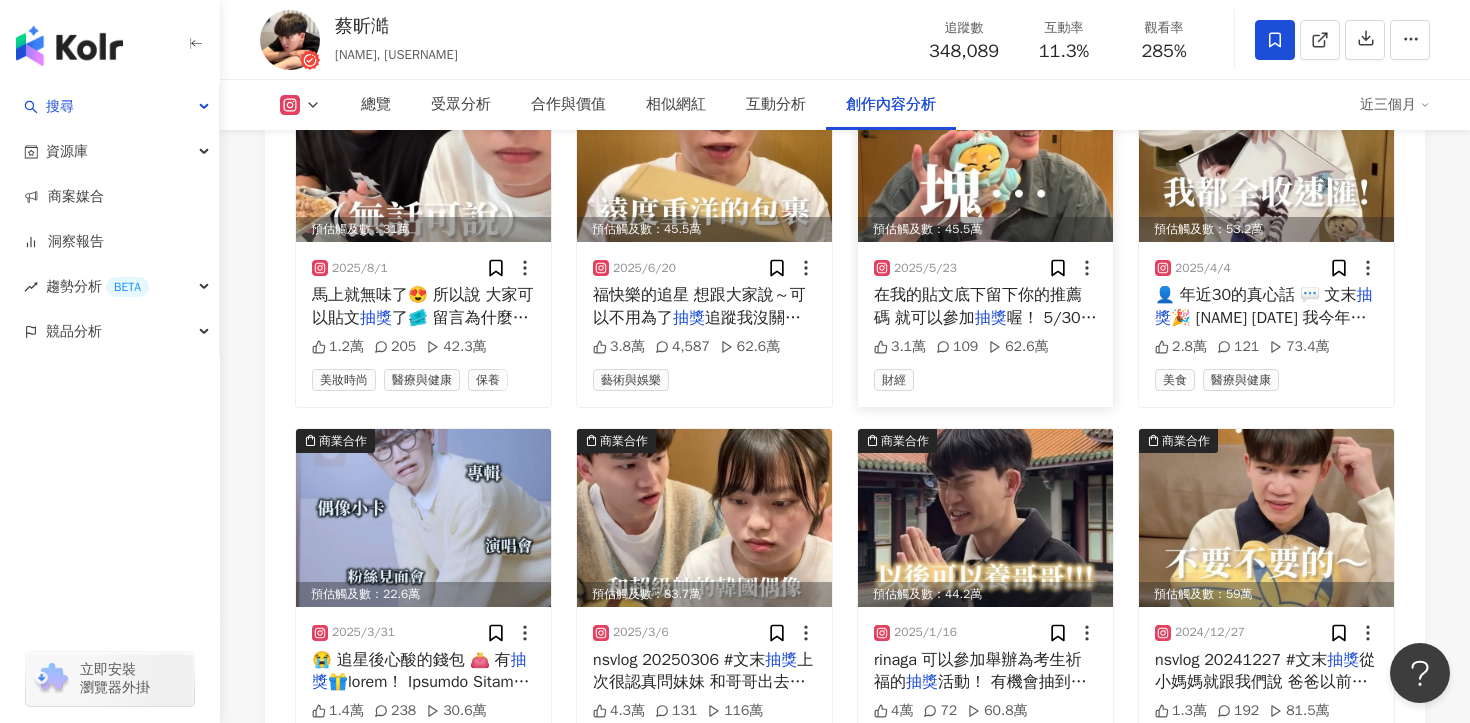 click on "在我的貼文底下留下你的推薦碼 就可以參加" at bounding box center (978, 306) 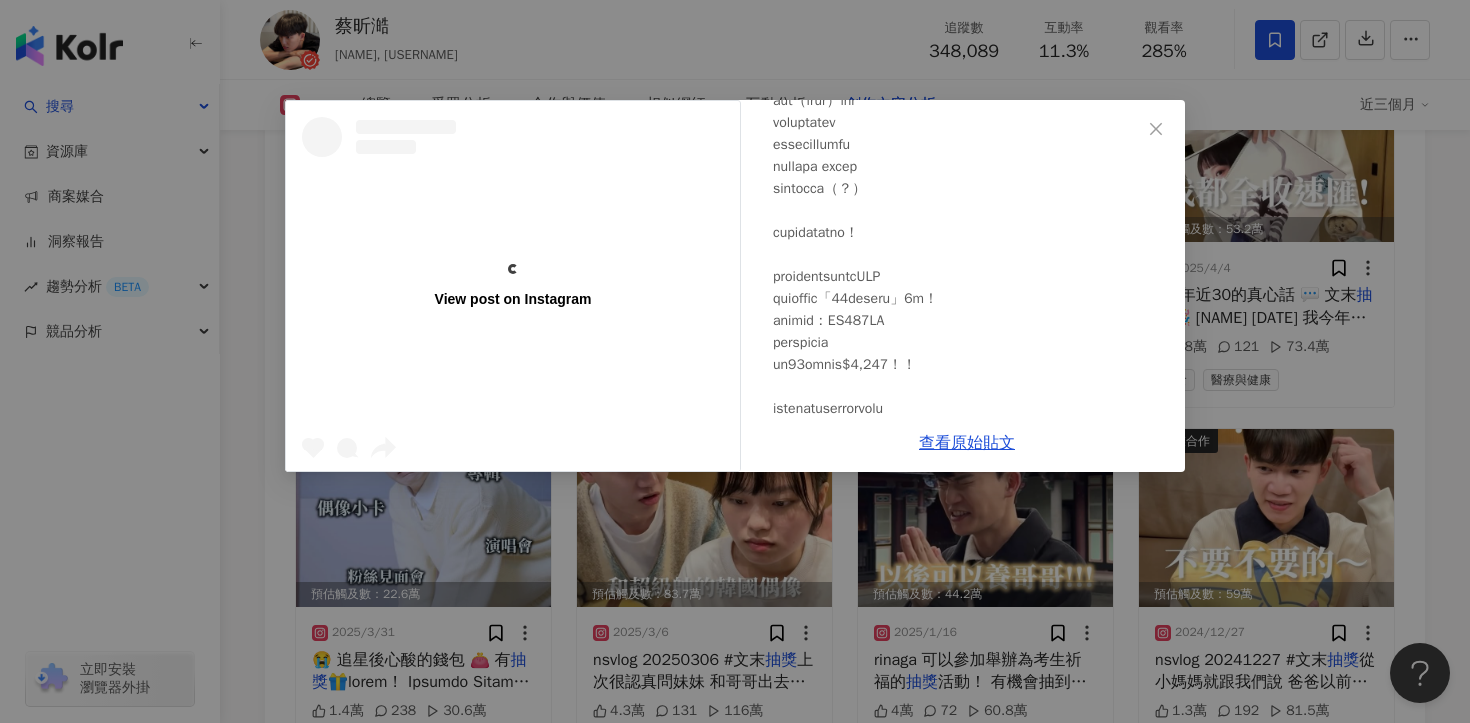 scroll, scrollTop: 499, scrollLeft: 0, axis: vertical 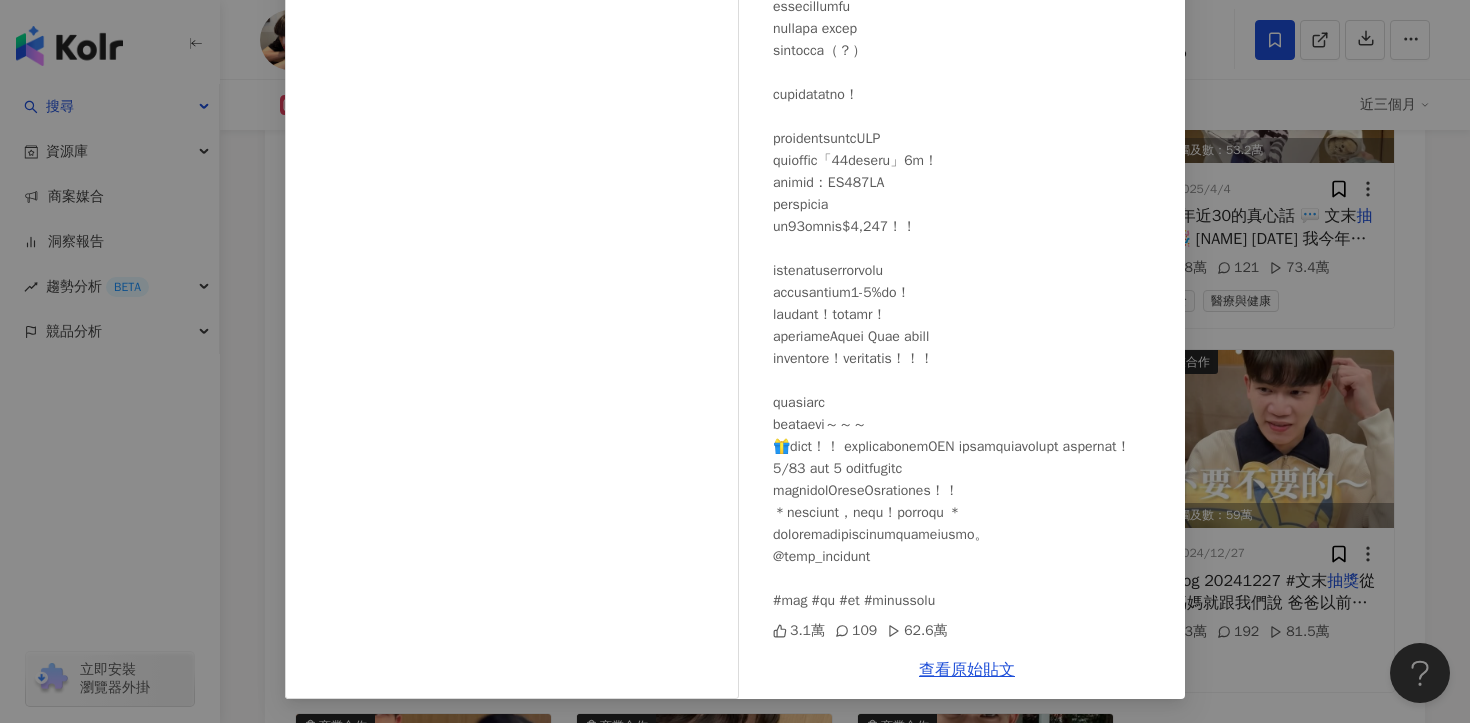 click on "[NAME] [DATE] [VIEWS] [INTERACTIONS] [REACH] 查看原始貼文" at bounding box center (735, 361) 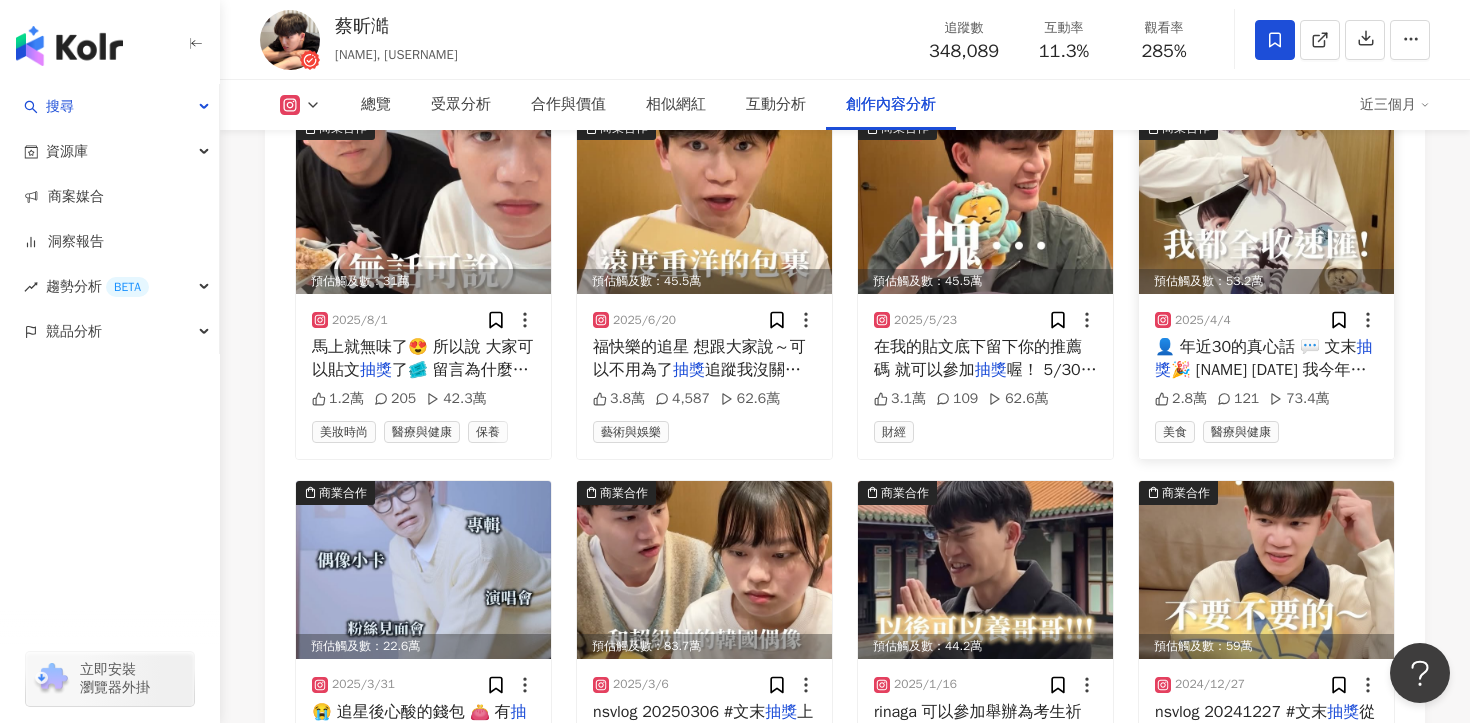scroll, scrollTop: 6323, scrollLeft: 0, axis: vertical 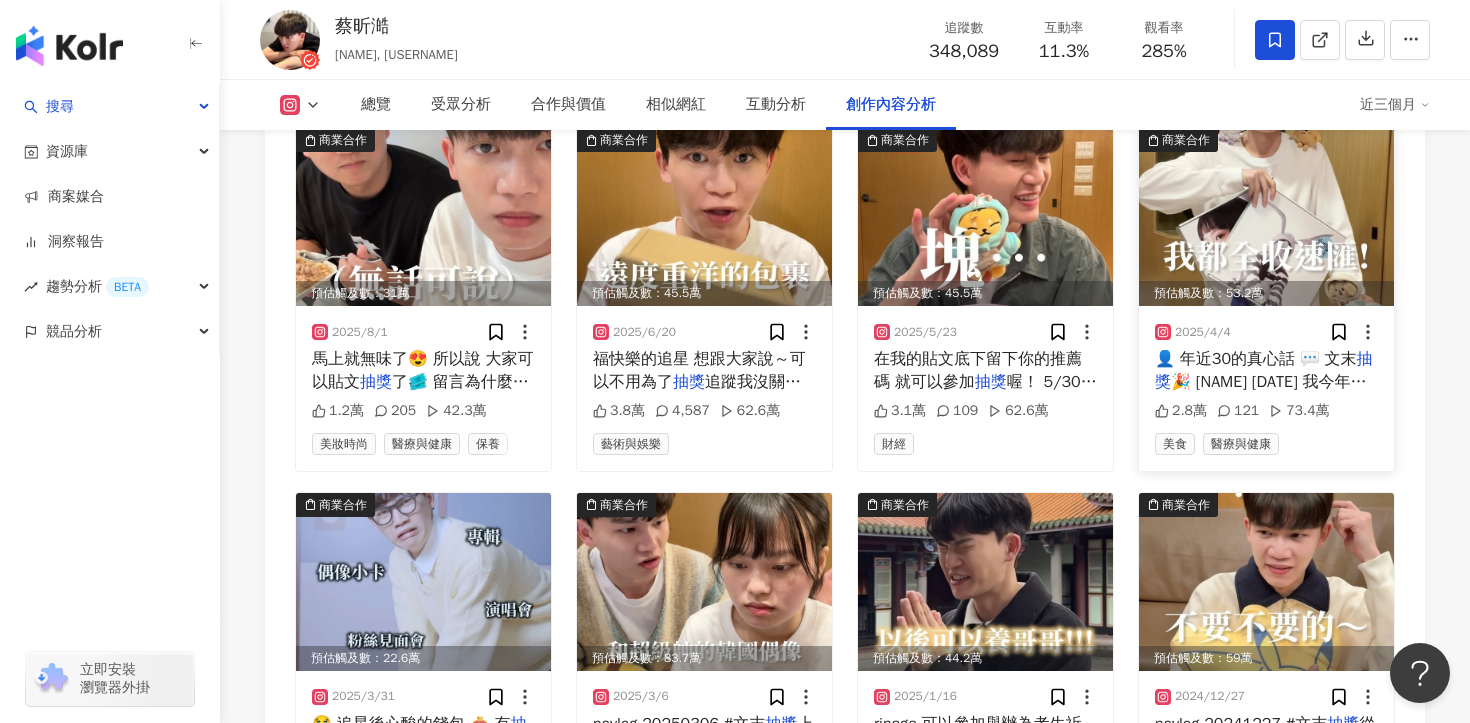 click on "🎉
[NAME] [DATE]
我今年[AGE]歲！
蛤！！！我一直都還停留在
我還是21歲的那次生日欸氣死
我真的沒想到[AGE]歲就這樣逼近我
不對 是已經佔領我！！！
邁入25+之後
我覺得不管是生活還是身體
都有很明顯的變化
朋友們的話題會稍稍變成熟
有更多為未來苦惱的話題
也會有投資、買房子、未來規劃等等
身體更是不用說
骨頭天天ㄎ拉ㄎ拉在響
眼皮鬆到無時無刻都很想睡
肚子更是一天比一天成長得更好
為了害怕肚子長得比我肌肉還好
我現在出門聚會都喝
客思Light零糖質啤酒！
清爽順口不會太苦
零糖低熱量！酒精濃度也不會過高～
真的很適合我們這樣
代謝速率不高容易微醺的成熟大人！
狂歡之餘又能保持健康、注重身材
不過我還是希望大家記得
我還只是326個月的寶寶喔！
【" at bounding box center (1264, 639) 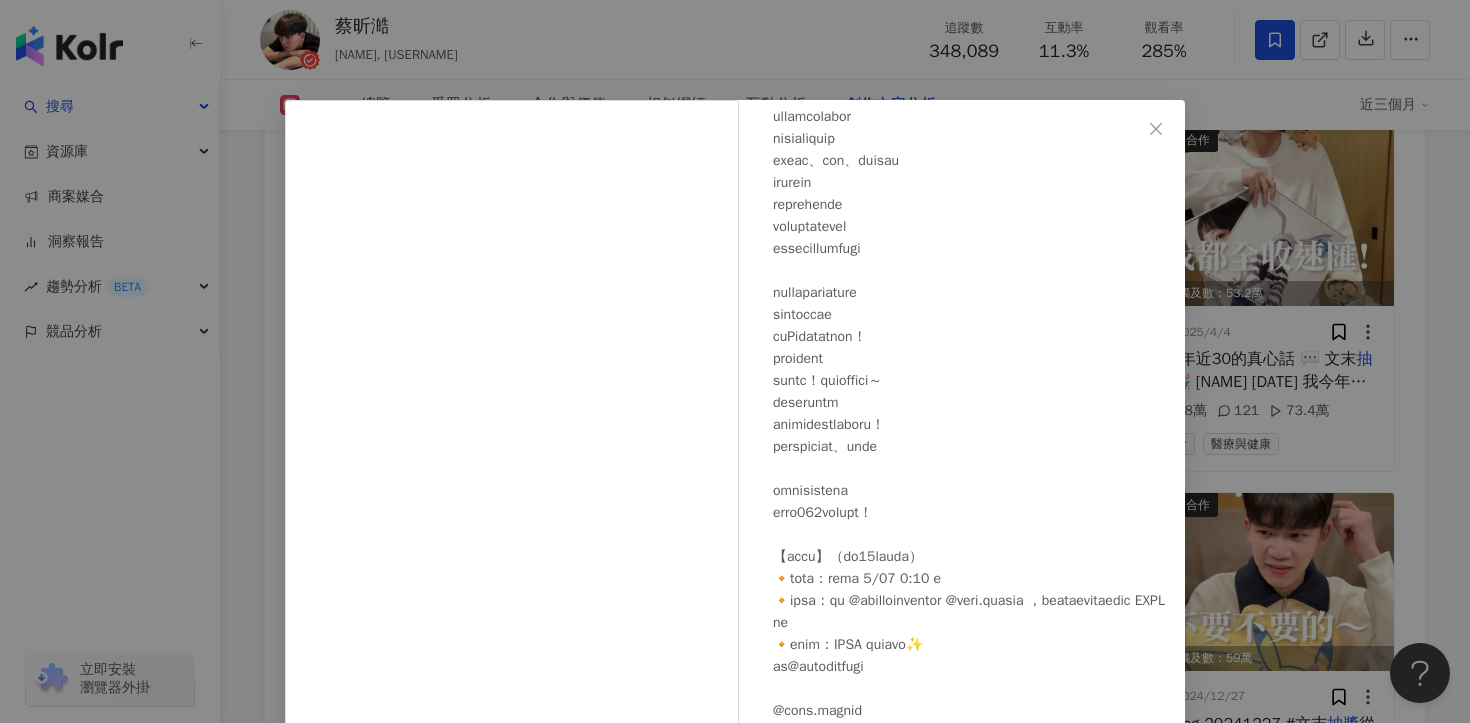 scroll, scrollTop: 499, scrollLeft: 0, axis: vertical 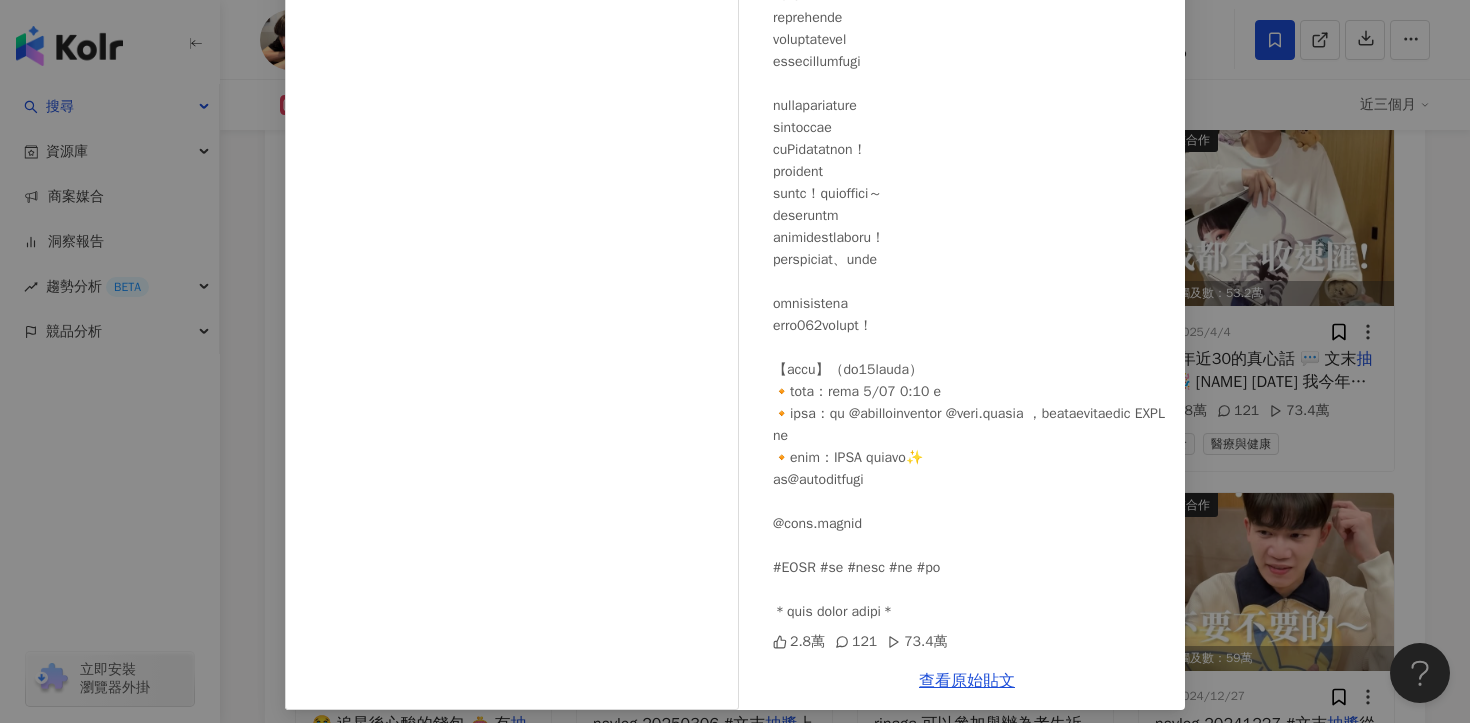 click on "蔡昕澔 2025/4/4 2.8萬 121 73.4萬 查看原始貼文" at bounding box center (735, 361) 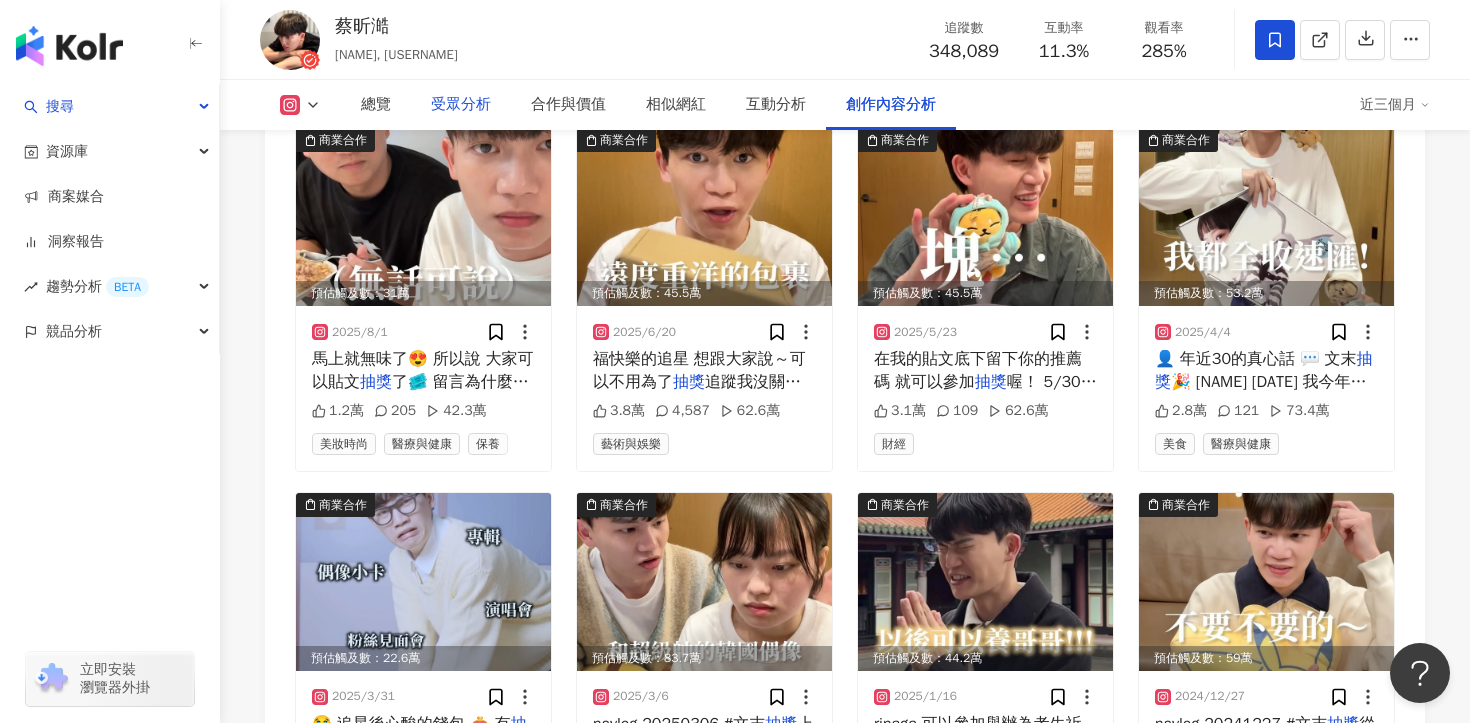click on "受眾分析" at bounding box center (461, 105) 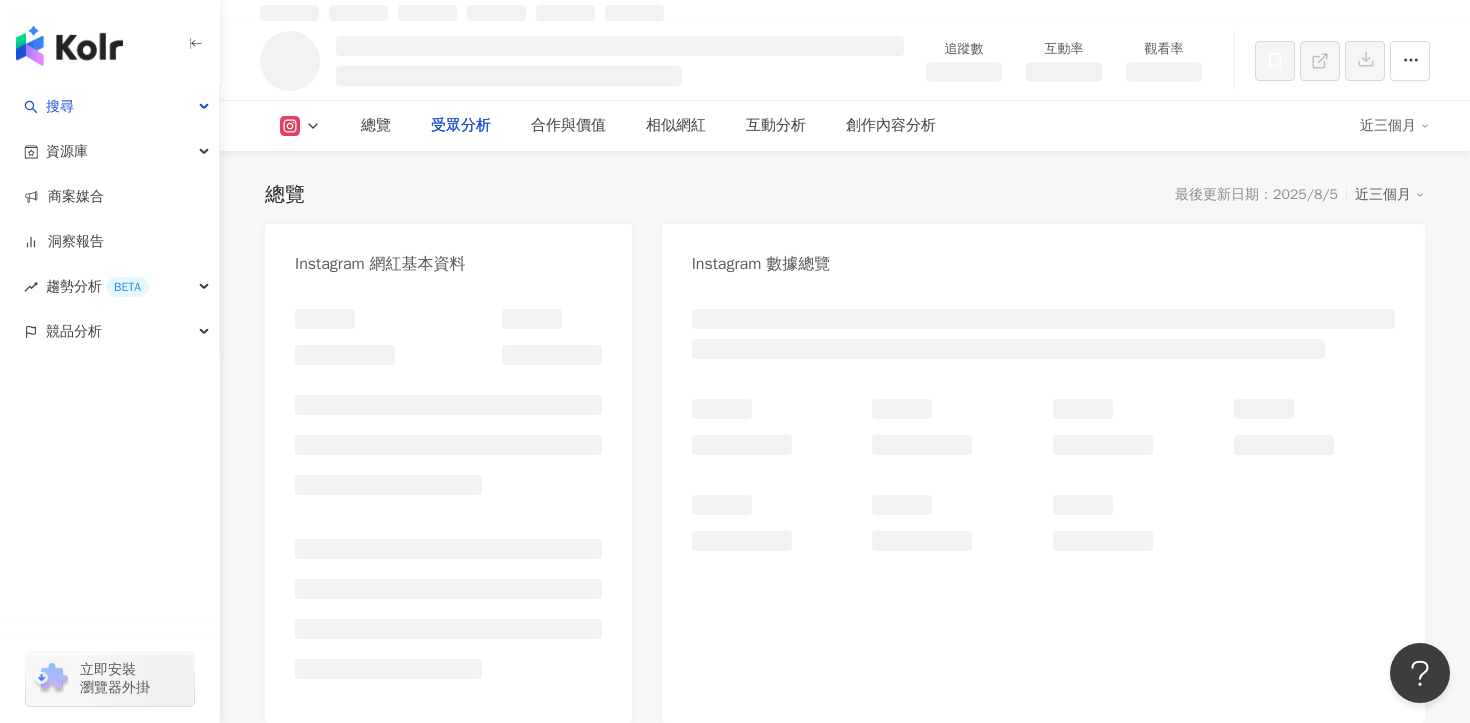 type on "**" 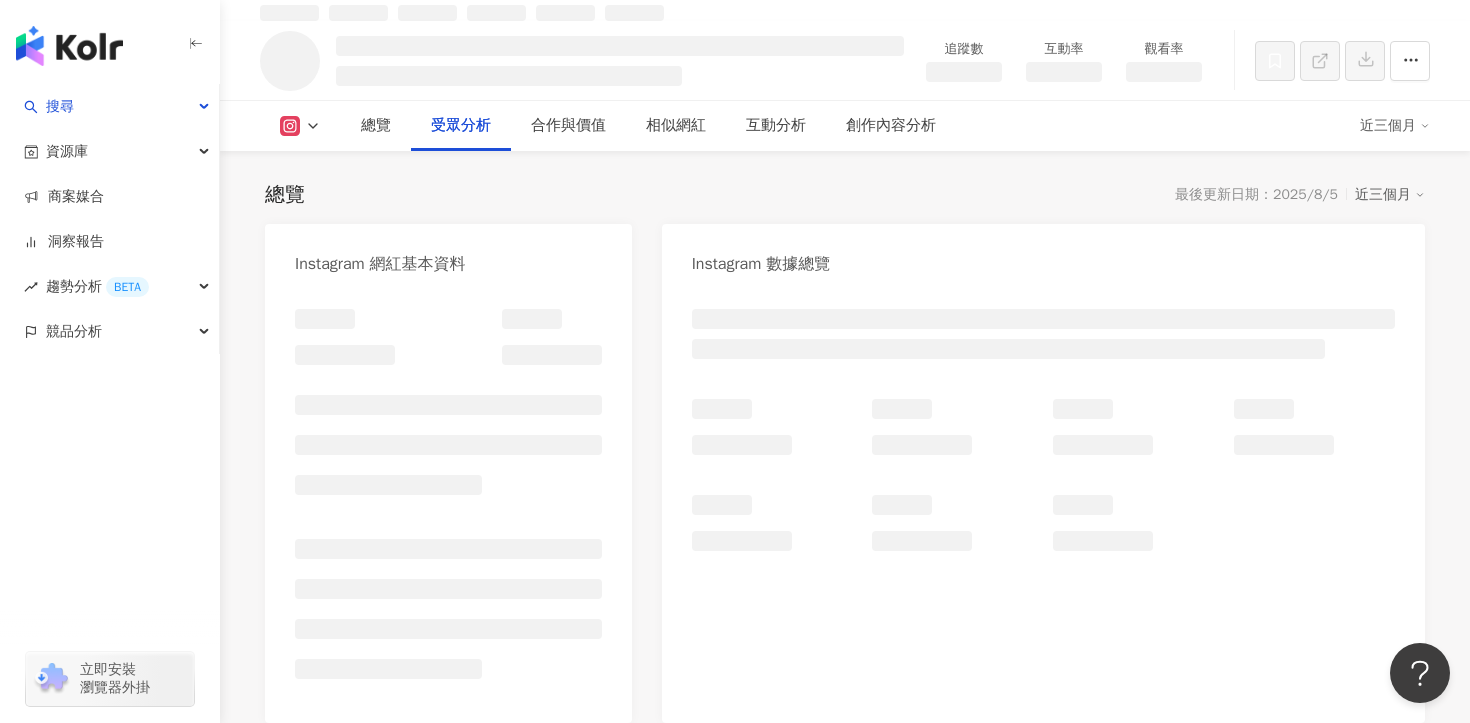 scroll, scrollTop: 1525, scrollLeft: 0, axis: vertical 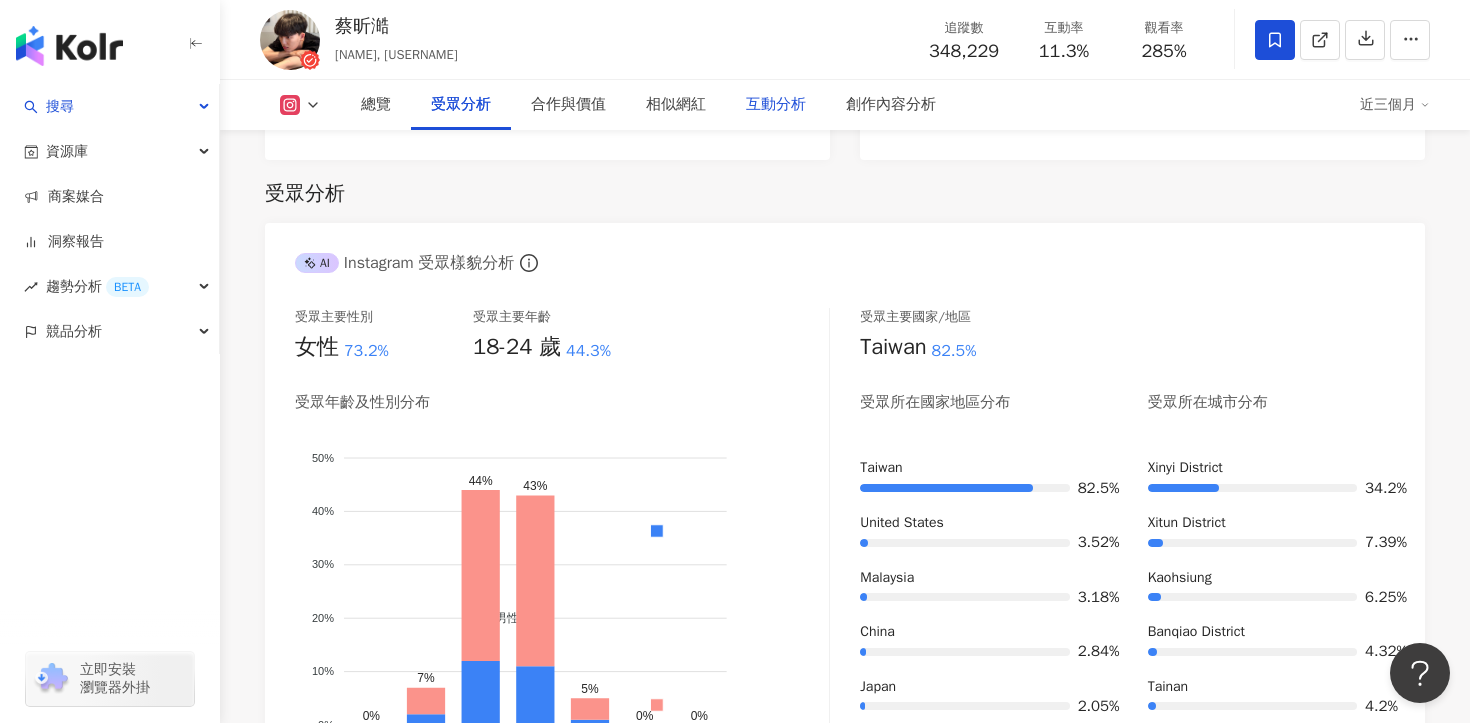 click on "互動分析" at bounding box center (776, 105) 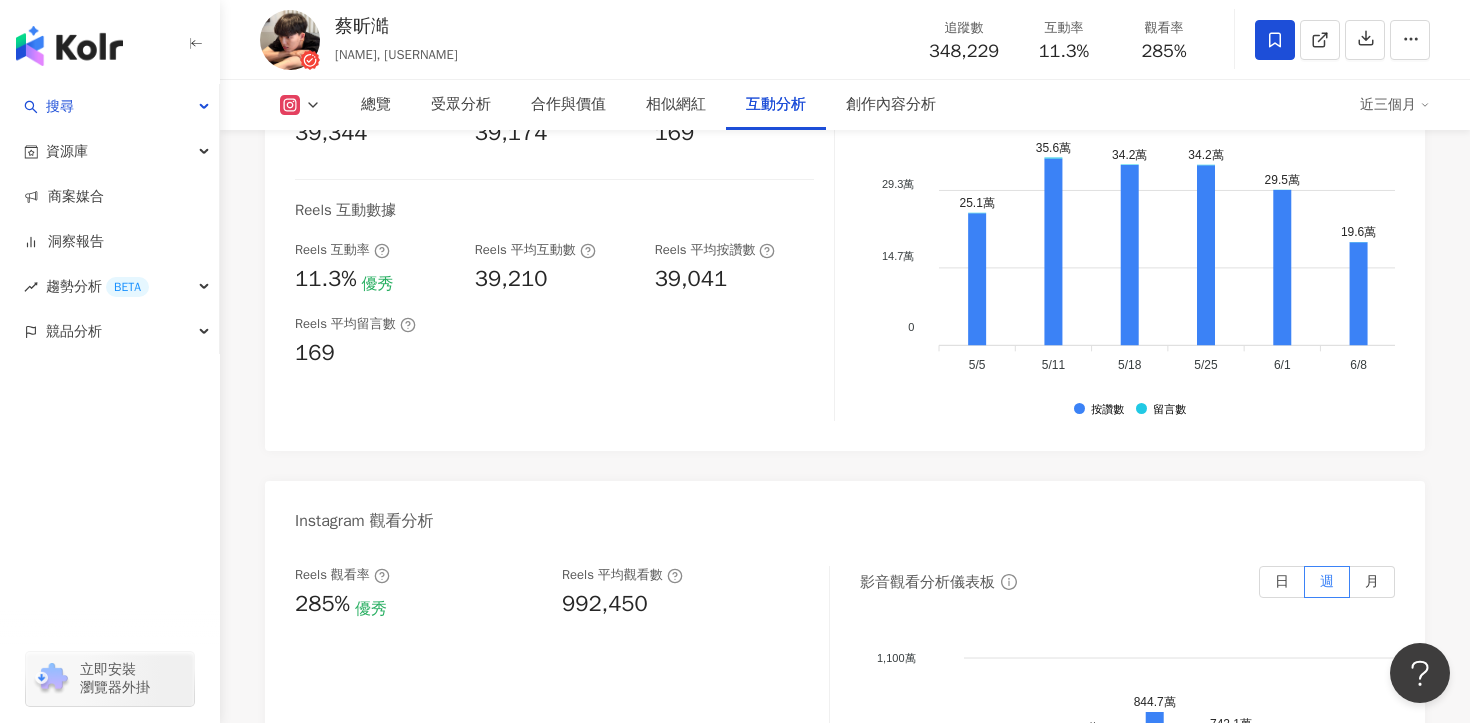 scroll, scrollTop: 4317, scrollLeft: 0, axis: vertical 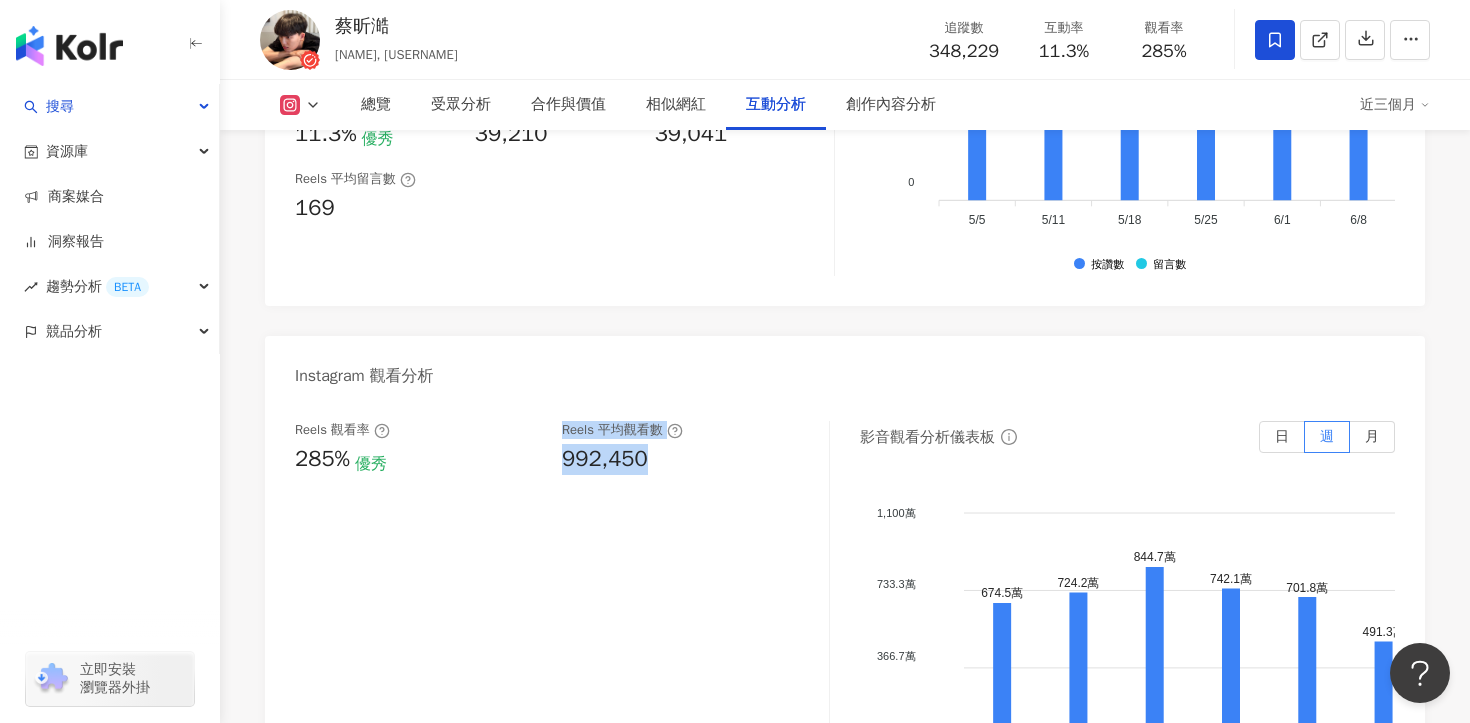 drag, startPoint x: 647, startPoint y: 427, endPoint x: 550, endPoint y: 428, distance: 97.00516 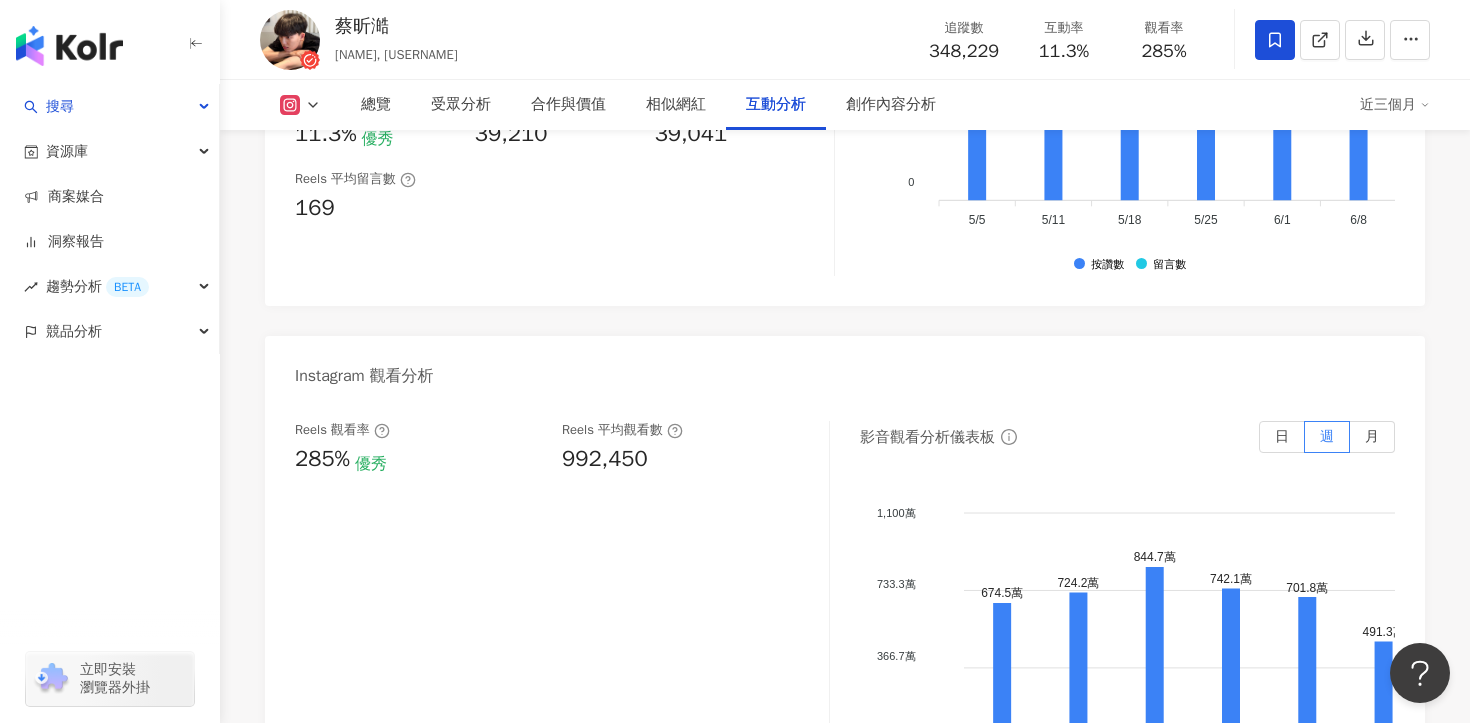 click on "992,450" at bounding box center [605, 459] 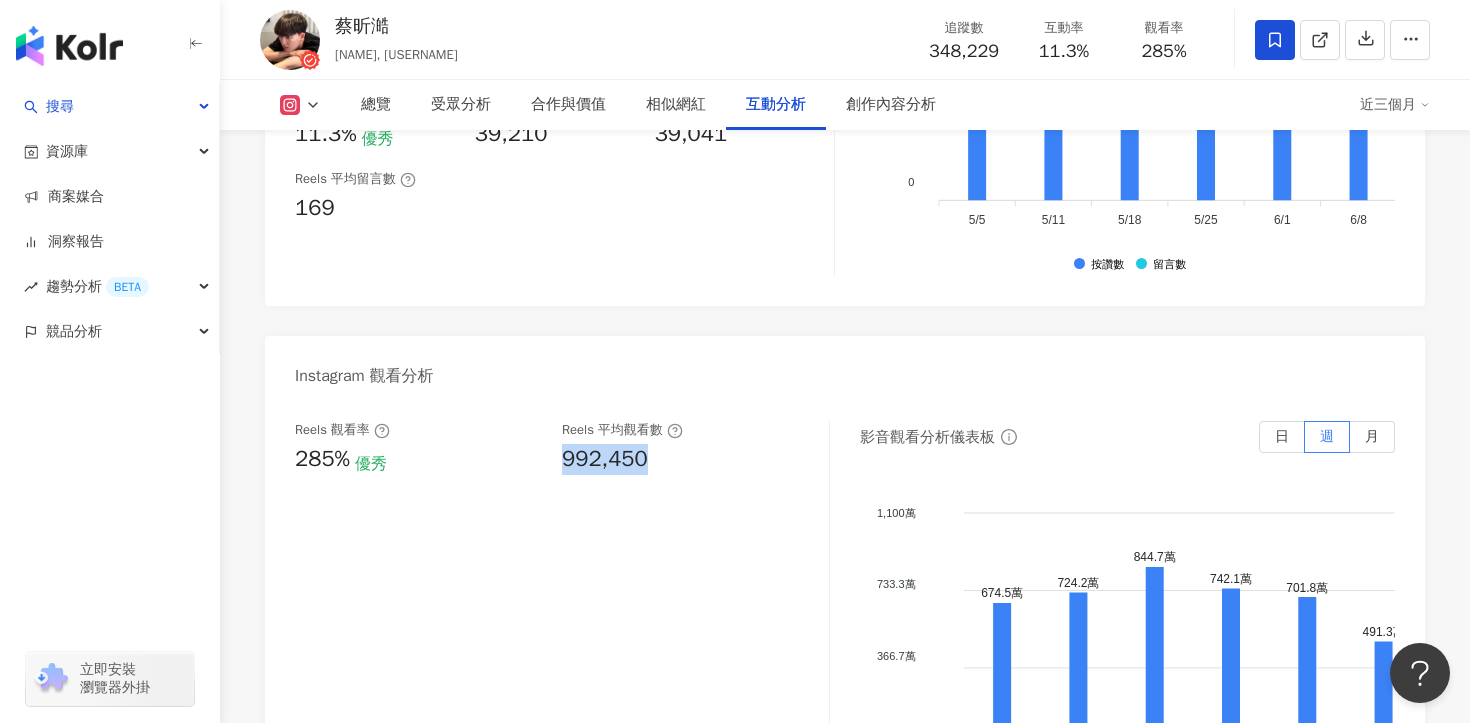 drag, startPoint x: 558, startPoint y: 428, endPoint x: 646, endPoint y: 429, distance: 88.005684 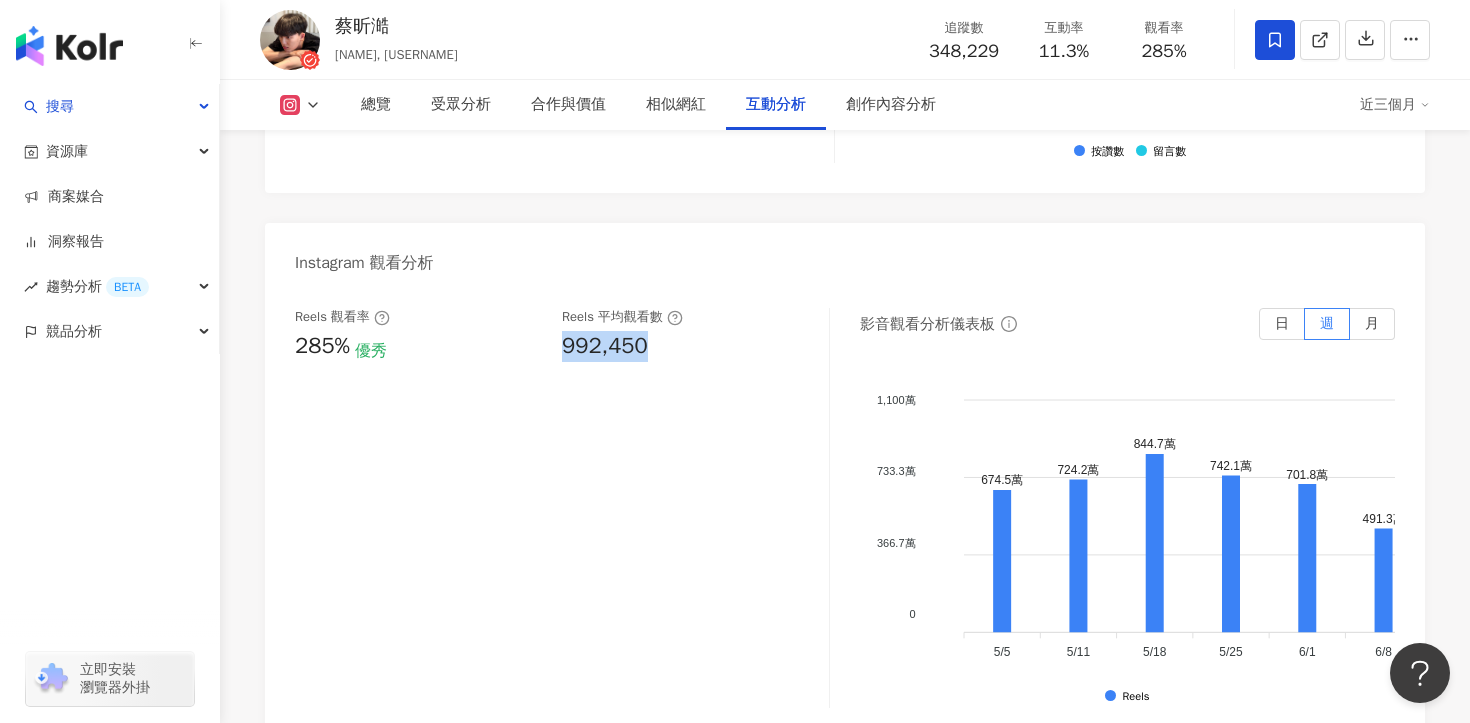 scroll, scrollTop: 4064, scrollLeft: 0, axis: vertical 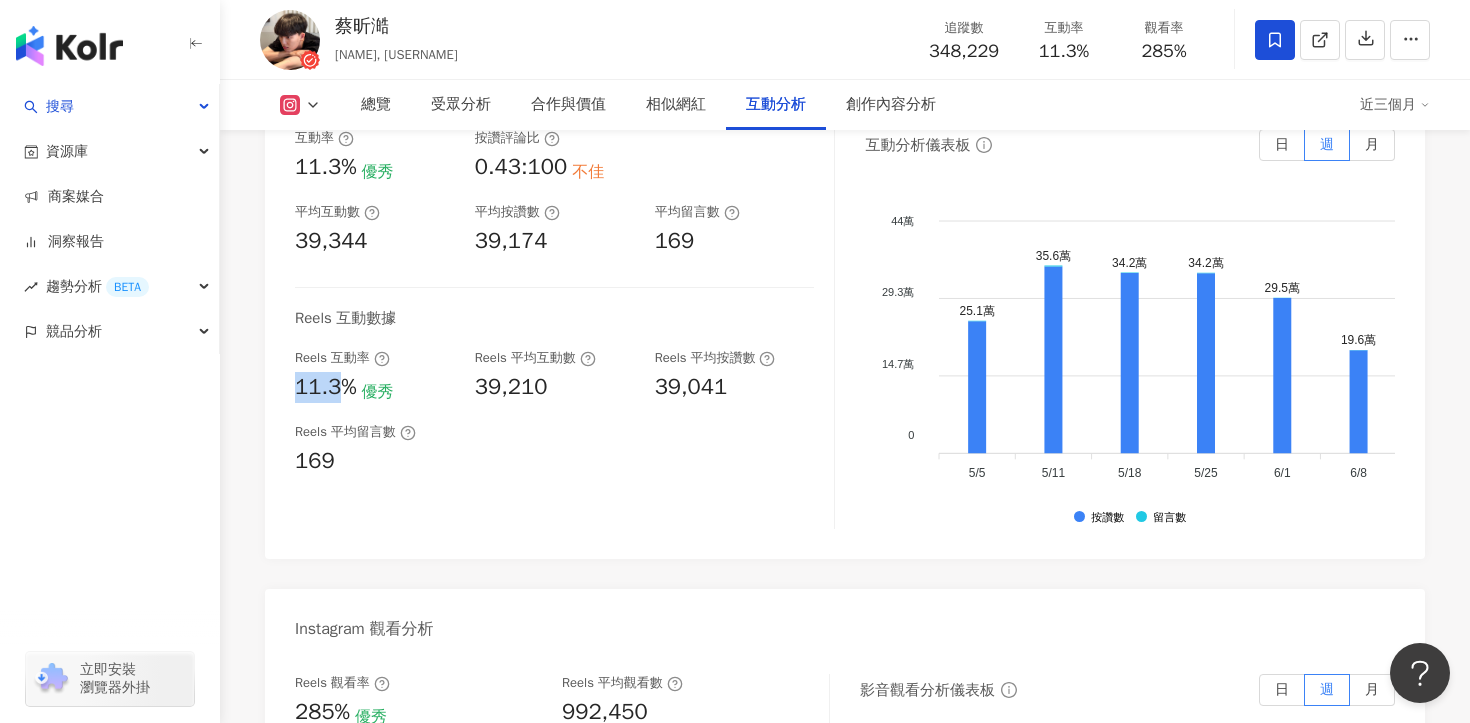 drag, startPoint x: 338, startPoint y: 359, endPoint x: 275, endPoint y: 359, distance: 63 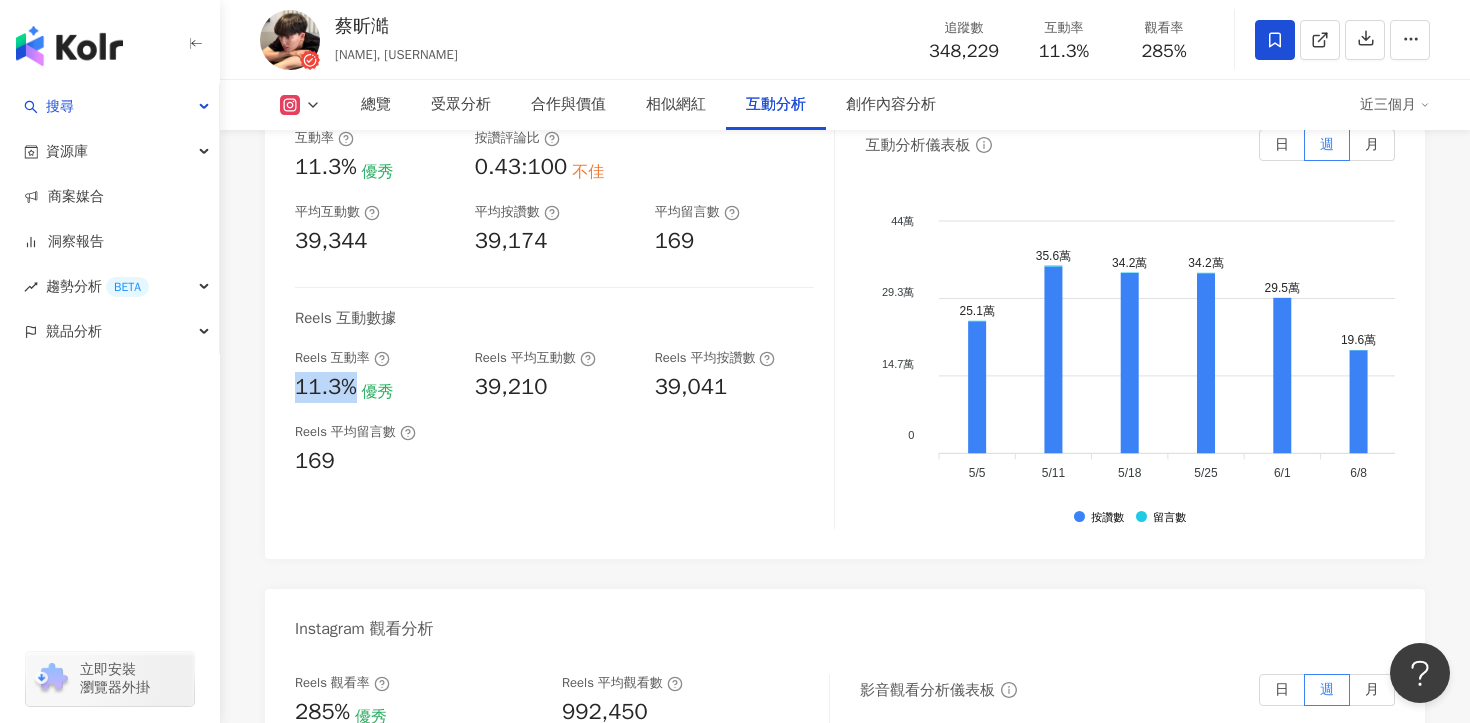 drag, startPoint x: 355, startPoint y: 360, endPoint x: 284, endPoint y: 360, distance: 71 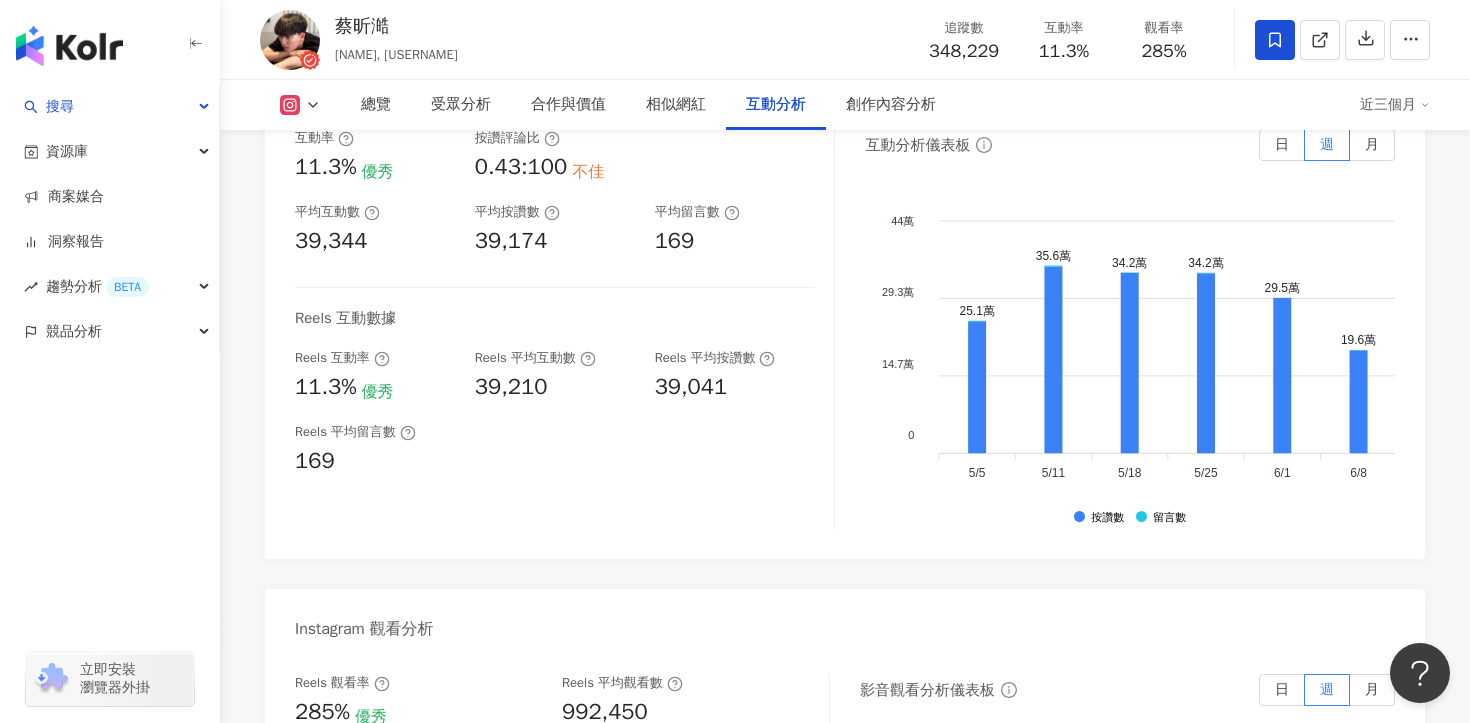 click on "蔡昕澔" at bounding box center (396, 26) 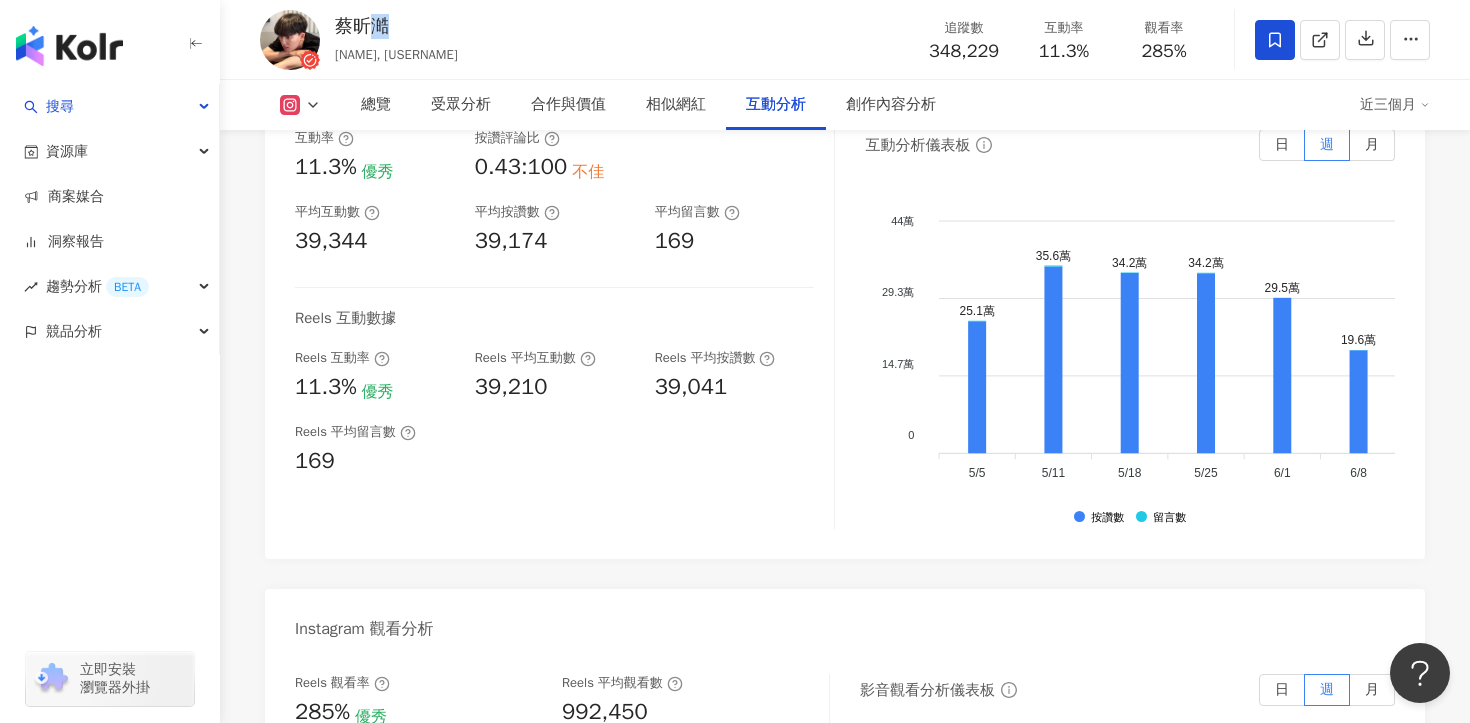 click on "蔡昕澔" at bounding box center (396, 26) 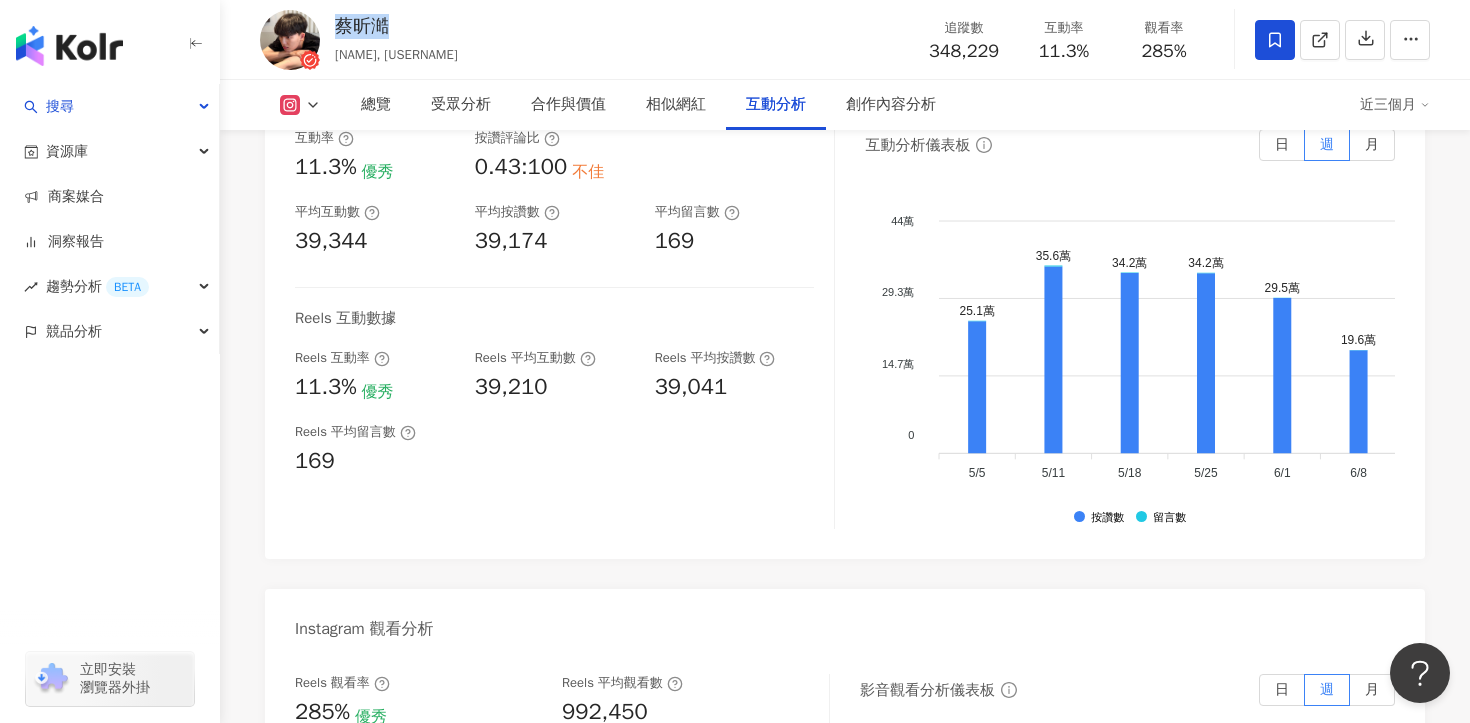 click on "蔡昕澔" at bounding box center (396, 26) 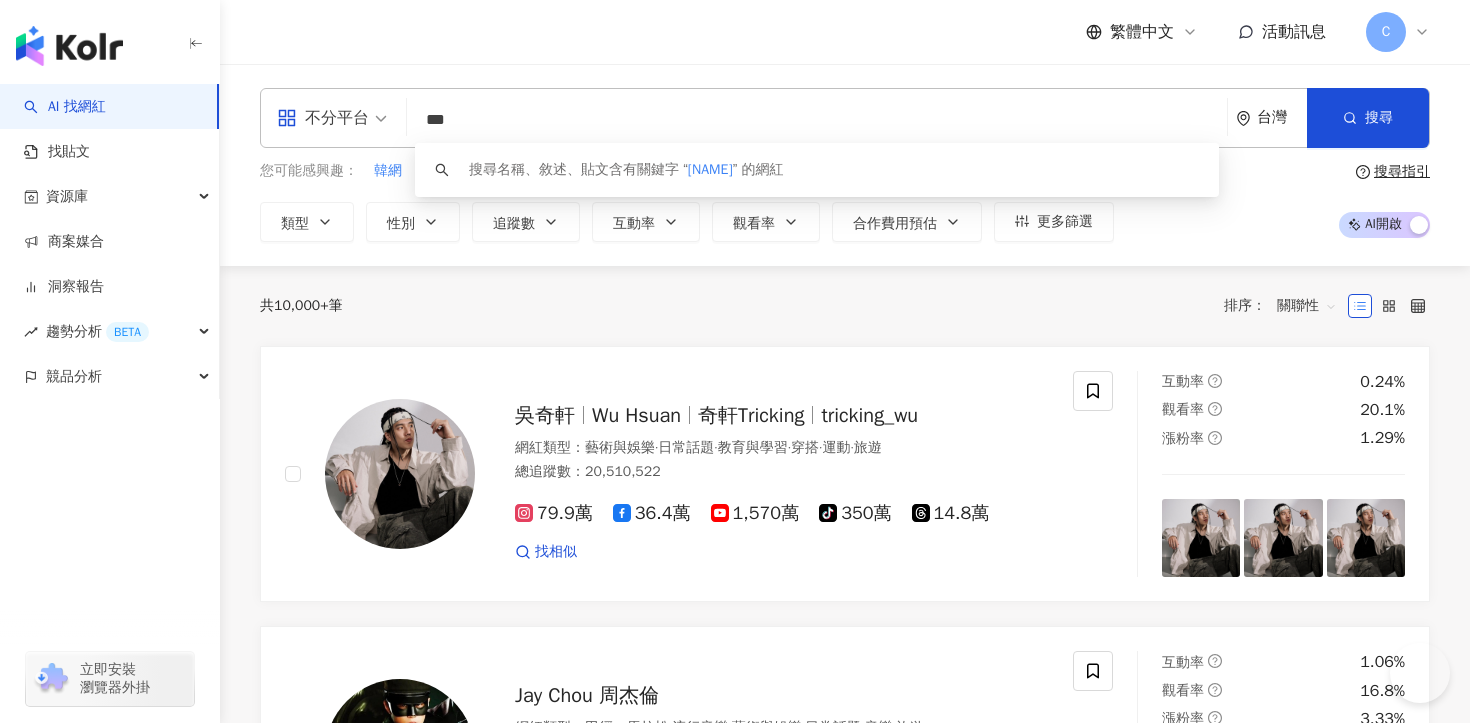scroll, scrollTop: 0, scrollLeft: 0, axis: both 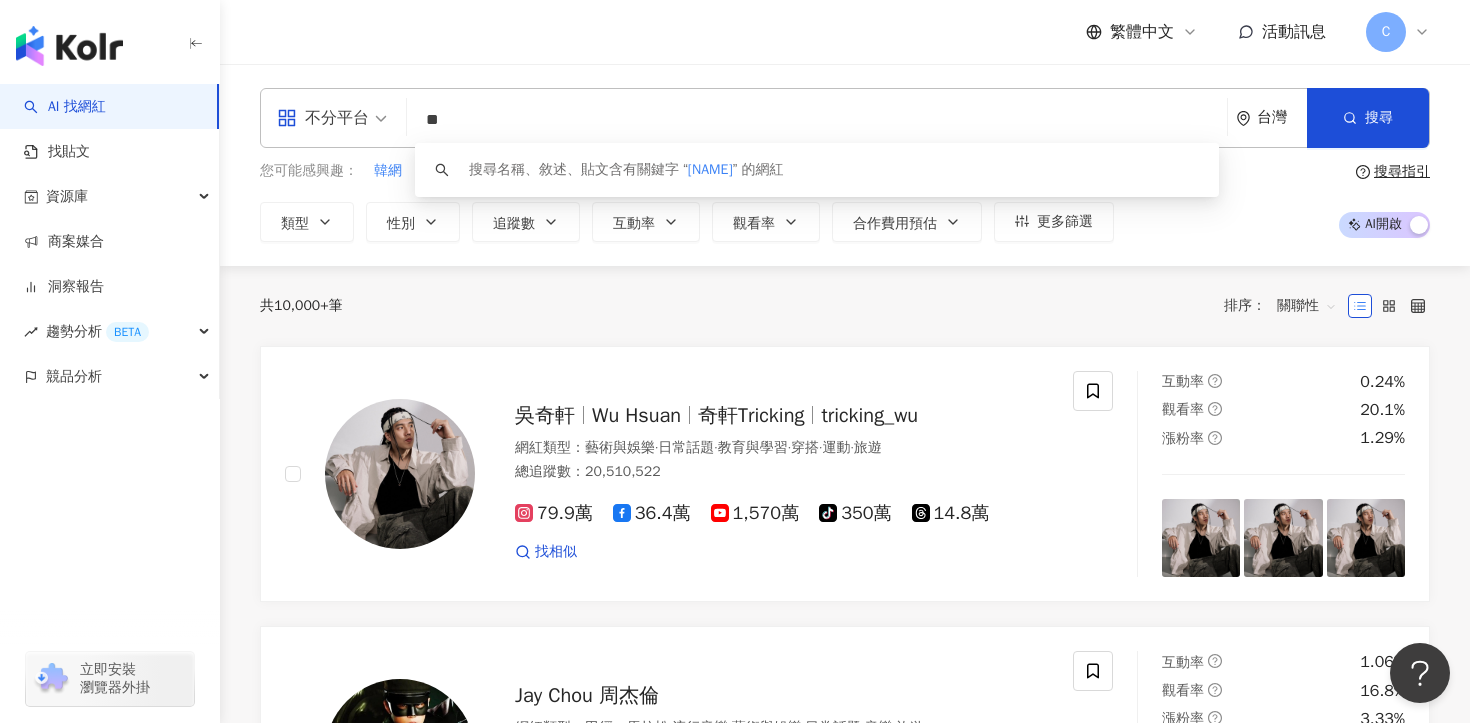 type on "**" 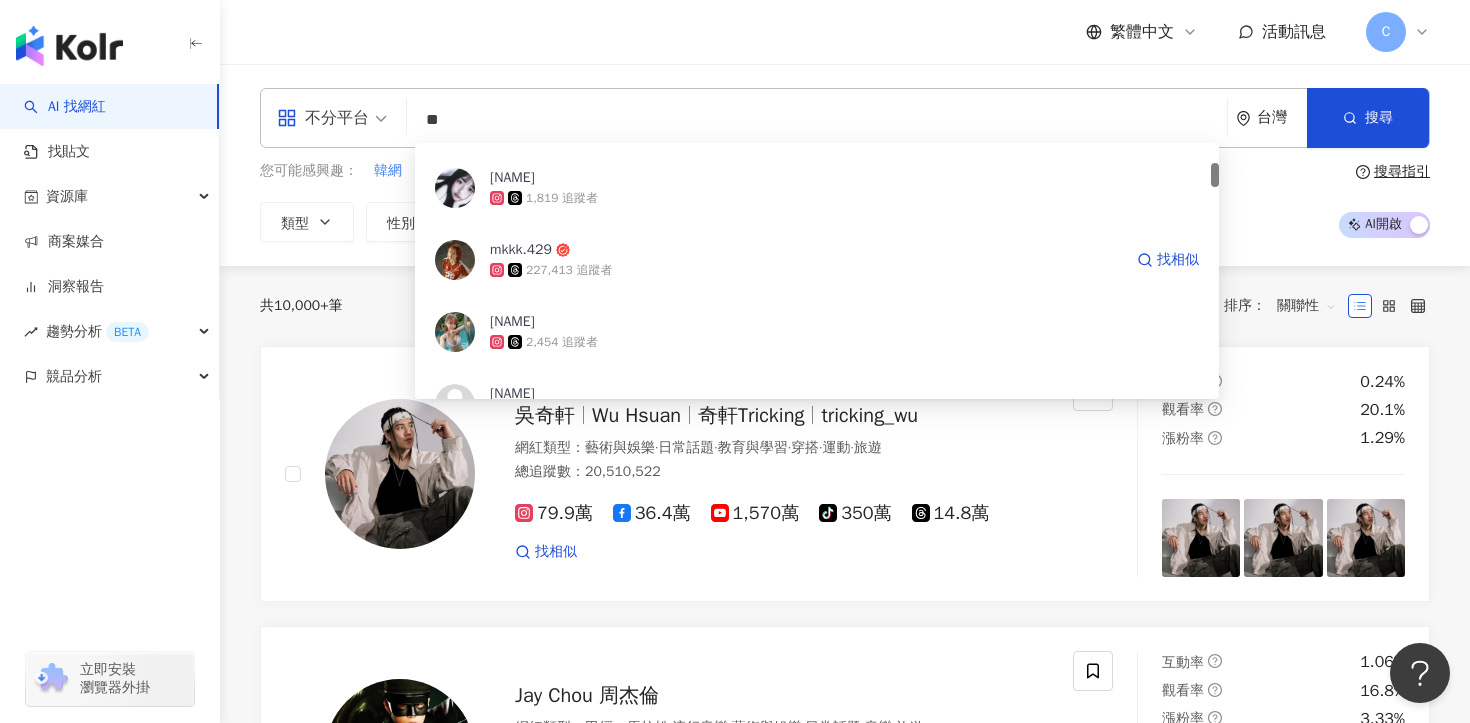scroll, scrollTop: 216, scrollLeft: 0, axis: vertical 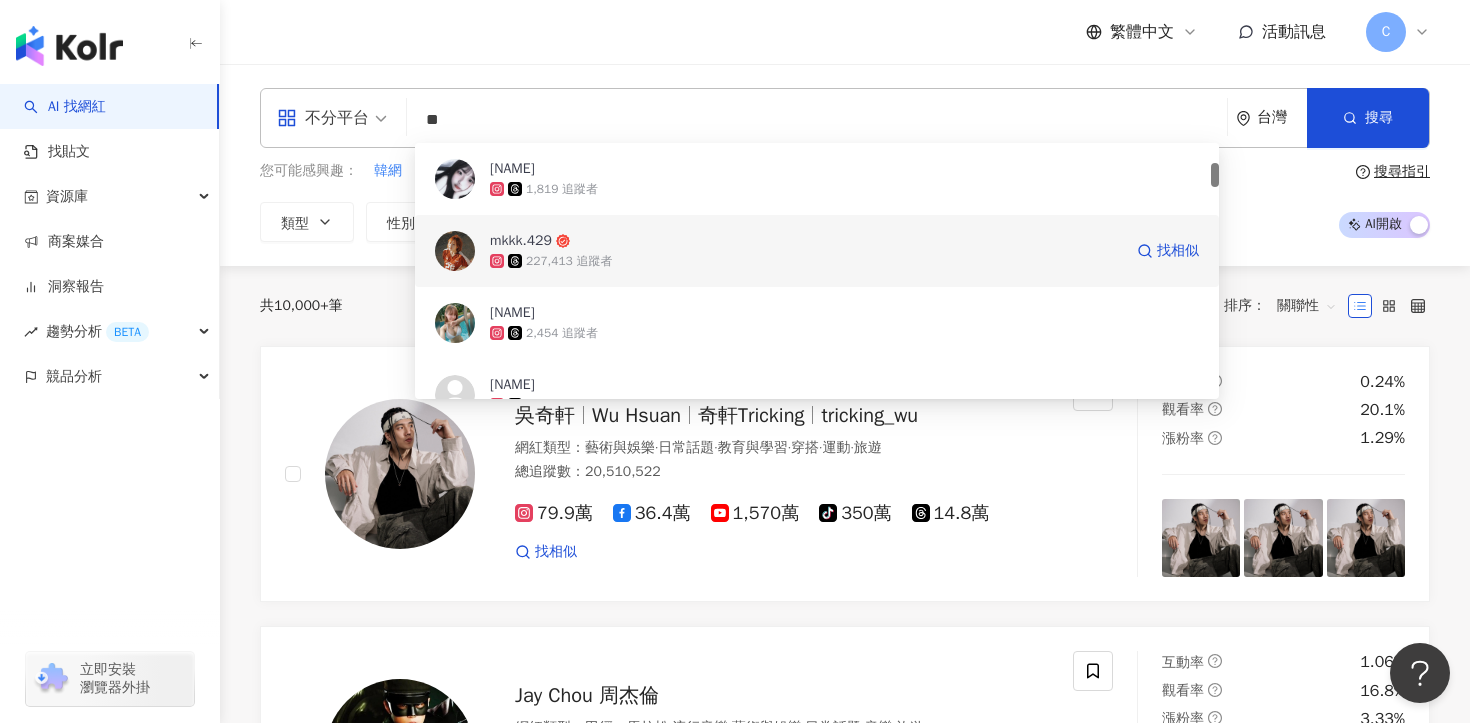 click on "227,413   追蹤者" at bounding box center [806, 261] 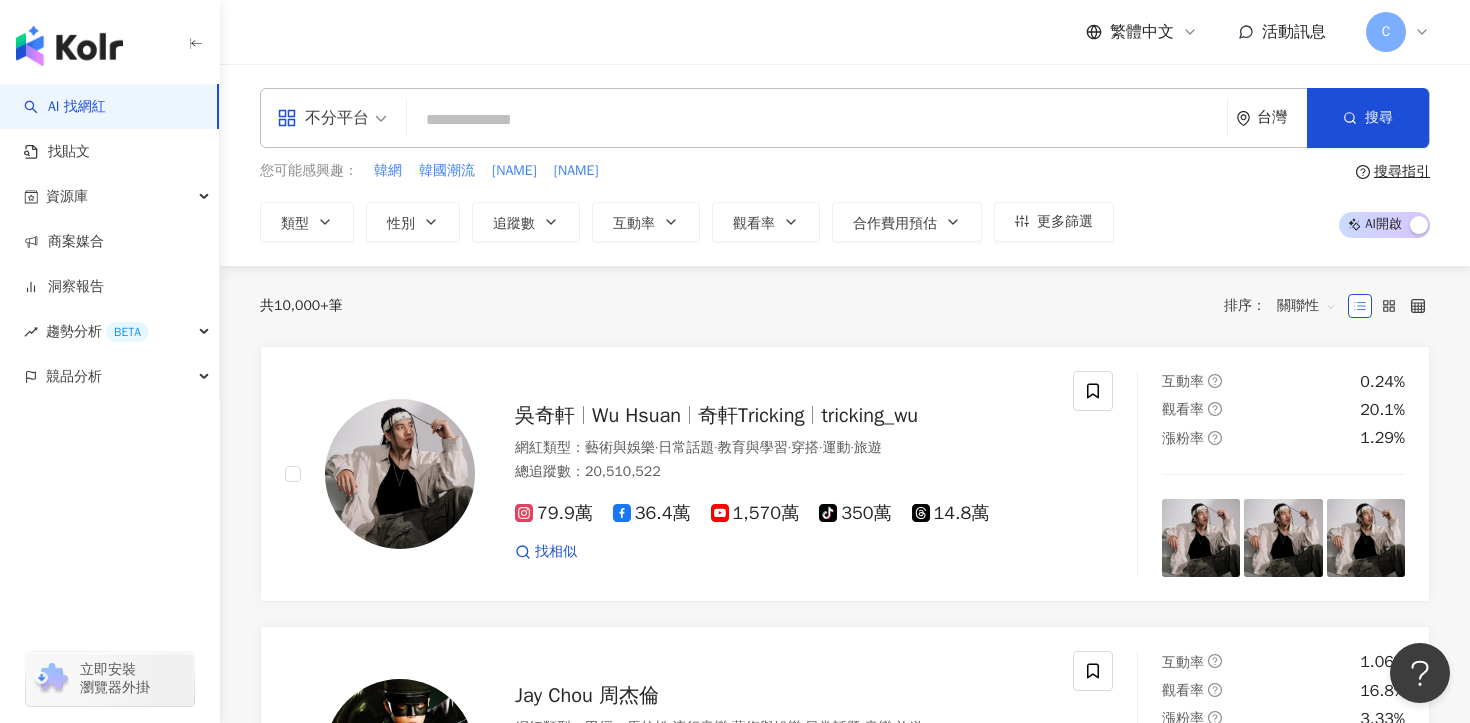 paste on "***" 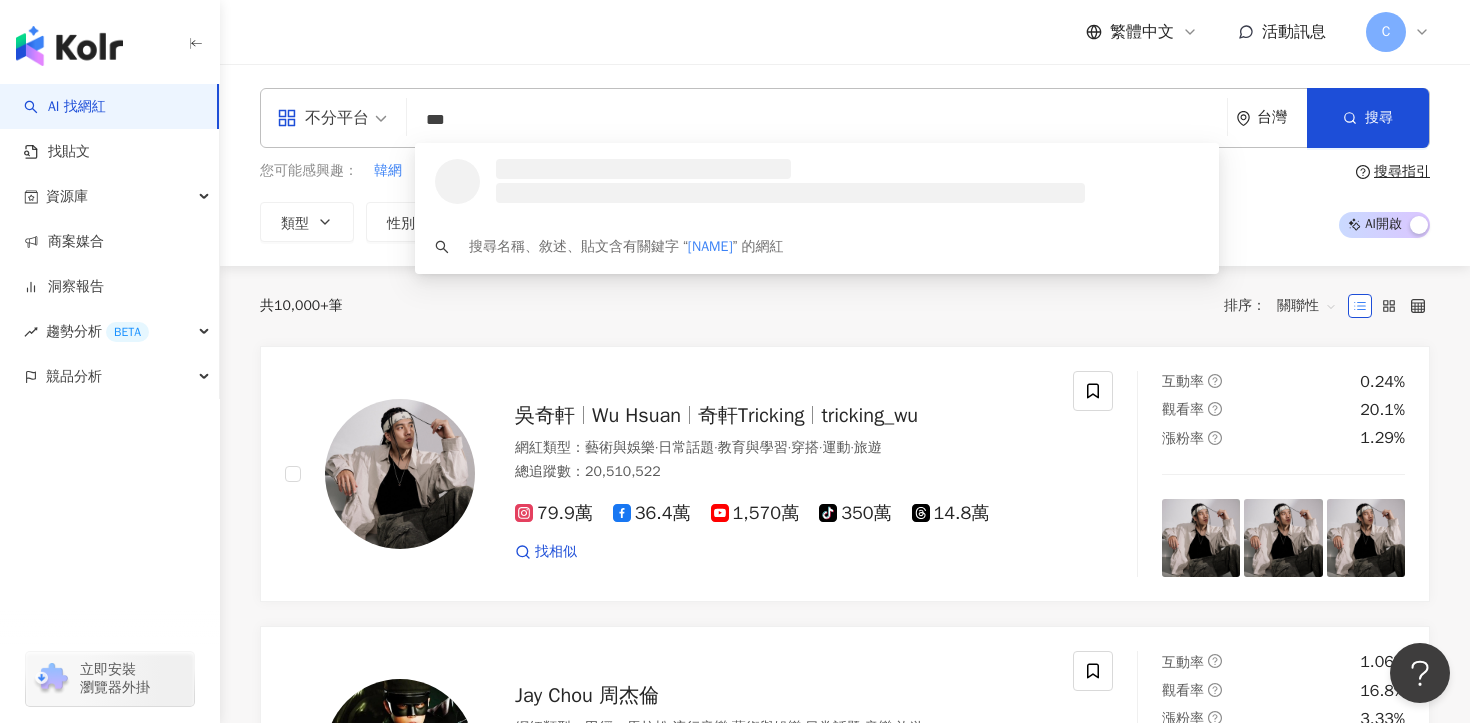 scroll, scrollTop: 0, scrollLeft: 0, axis: both 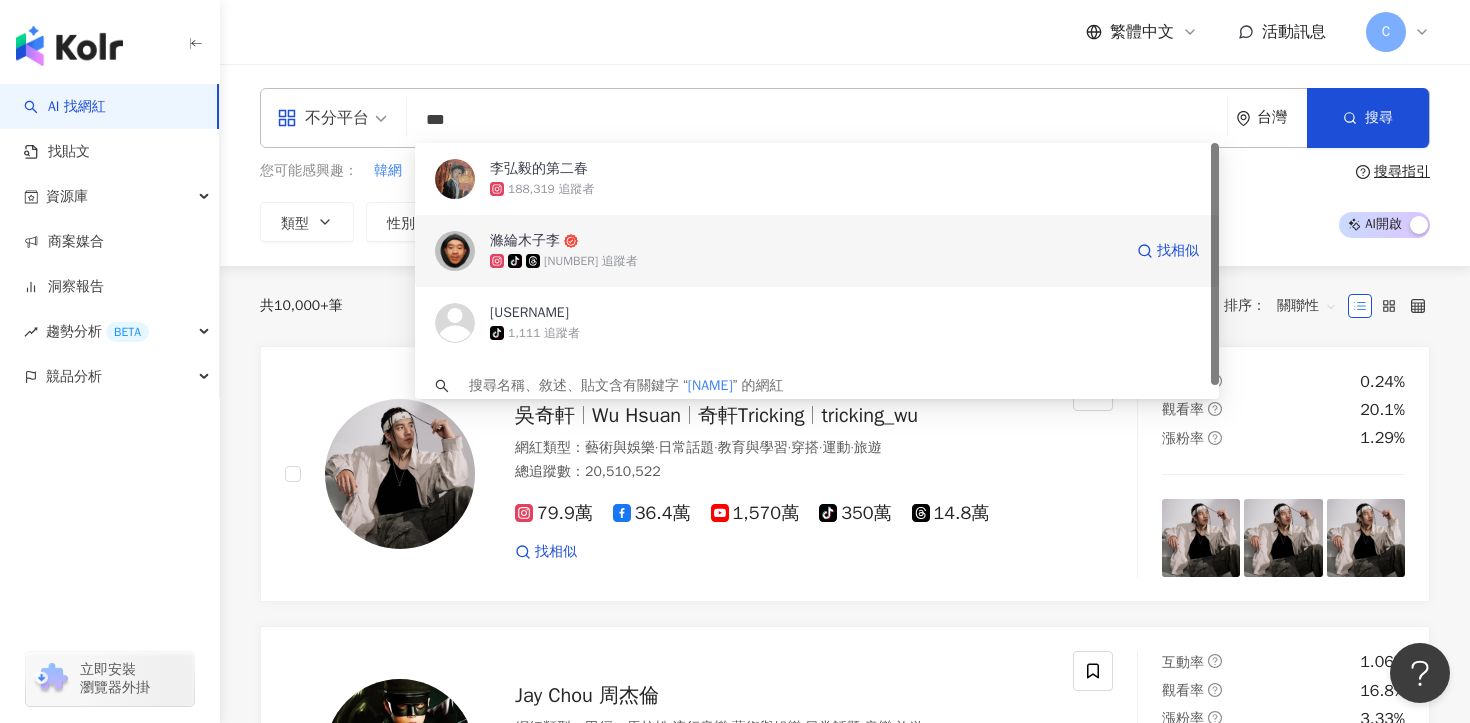 click on "919,538   追蹤者" at bounding box center [591, 261] 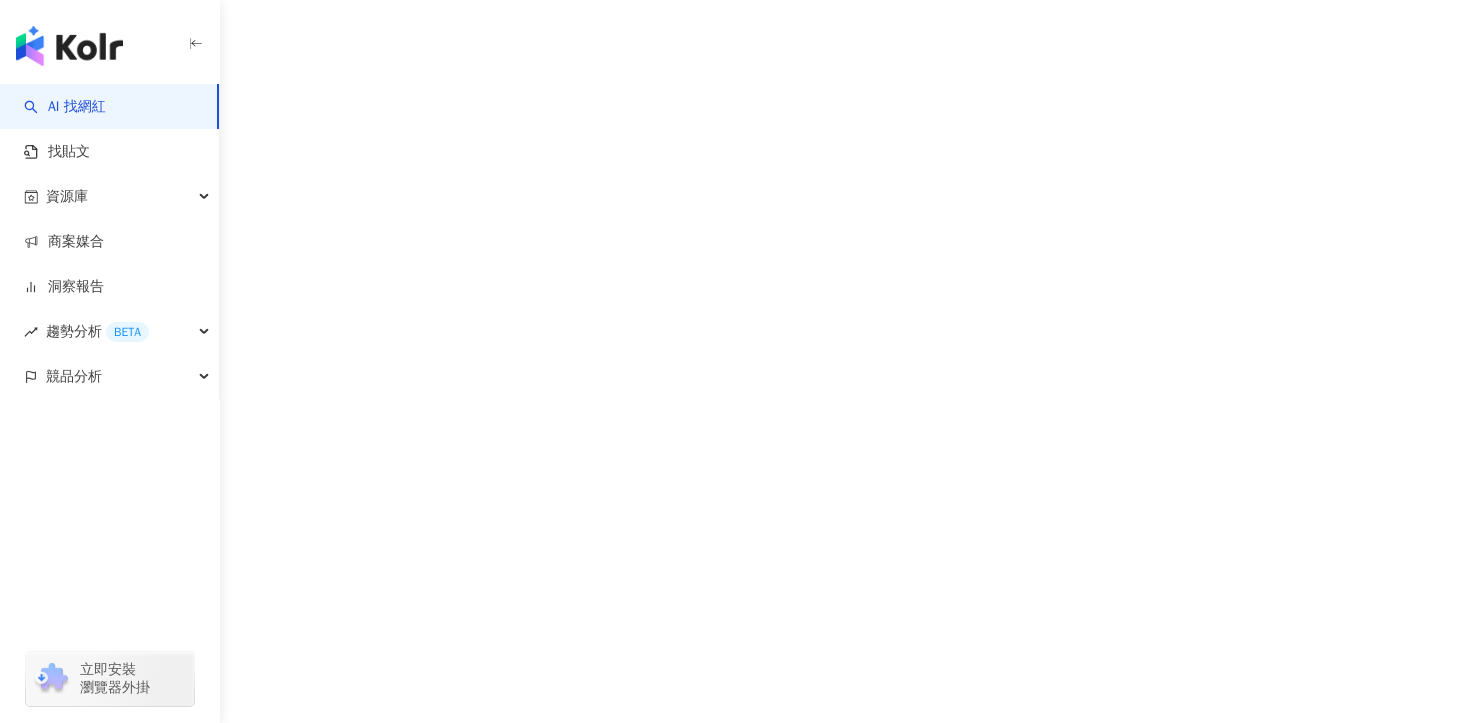 scroll, scrollTop: 0, scrollLeft: 0, axis: both 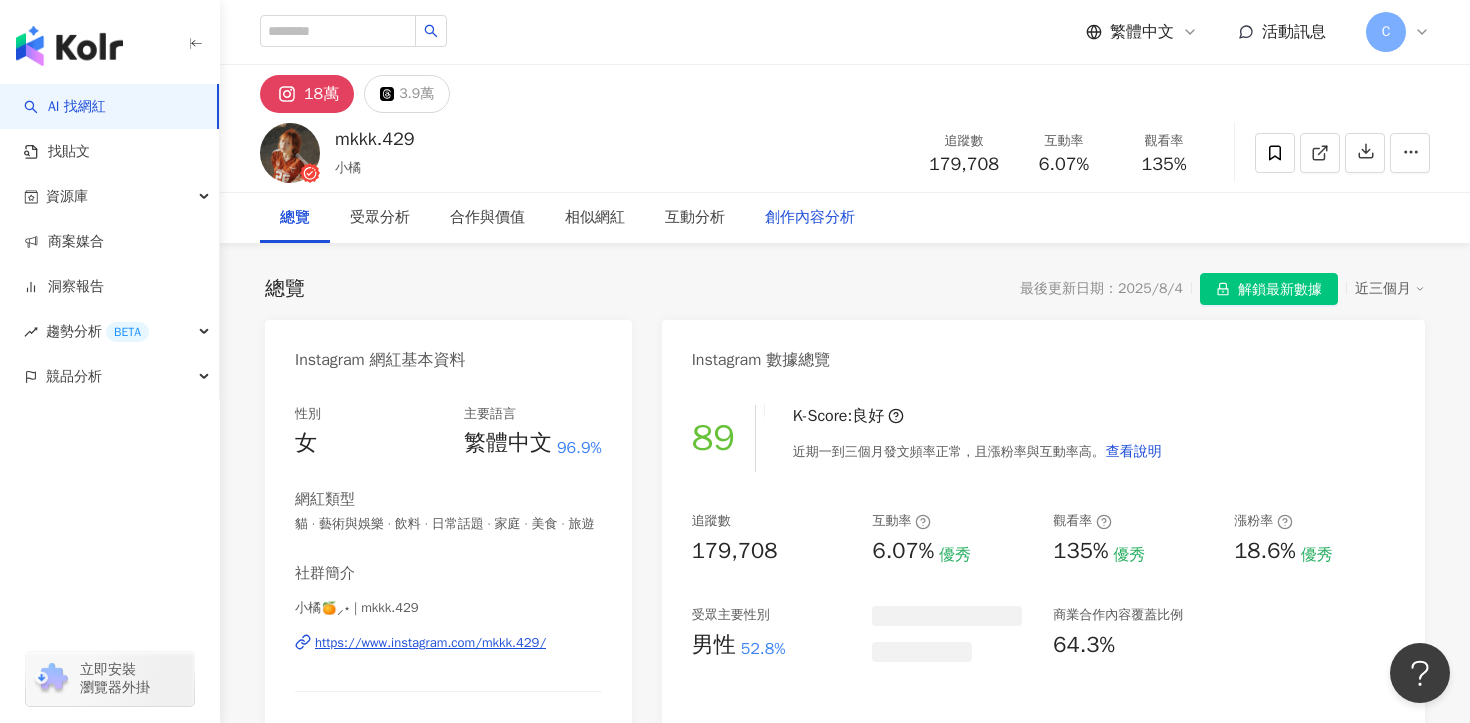 click on "創作內容分析" at bounding box center (810, 218) 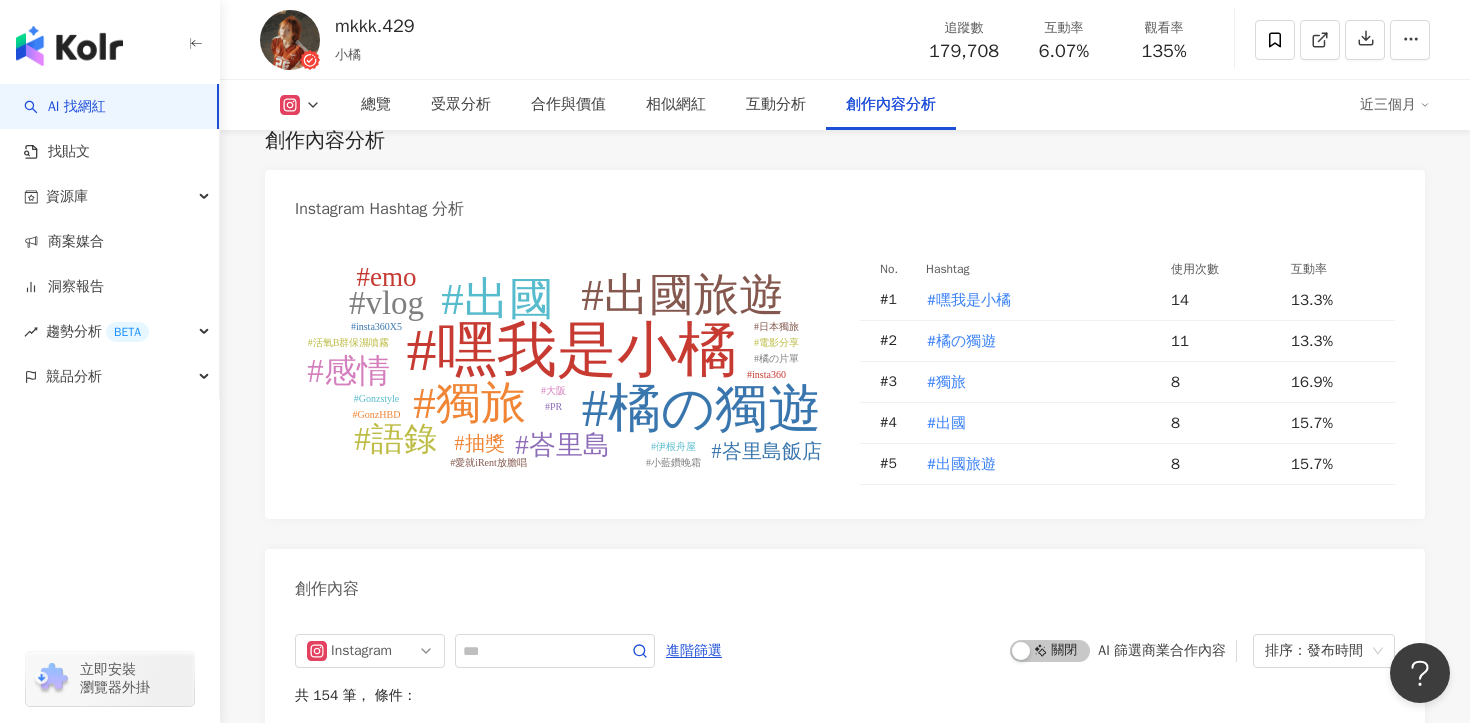 scroll, scrollTop: 5991, scrollLeft: 0, axis: vertical 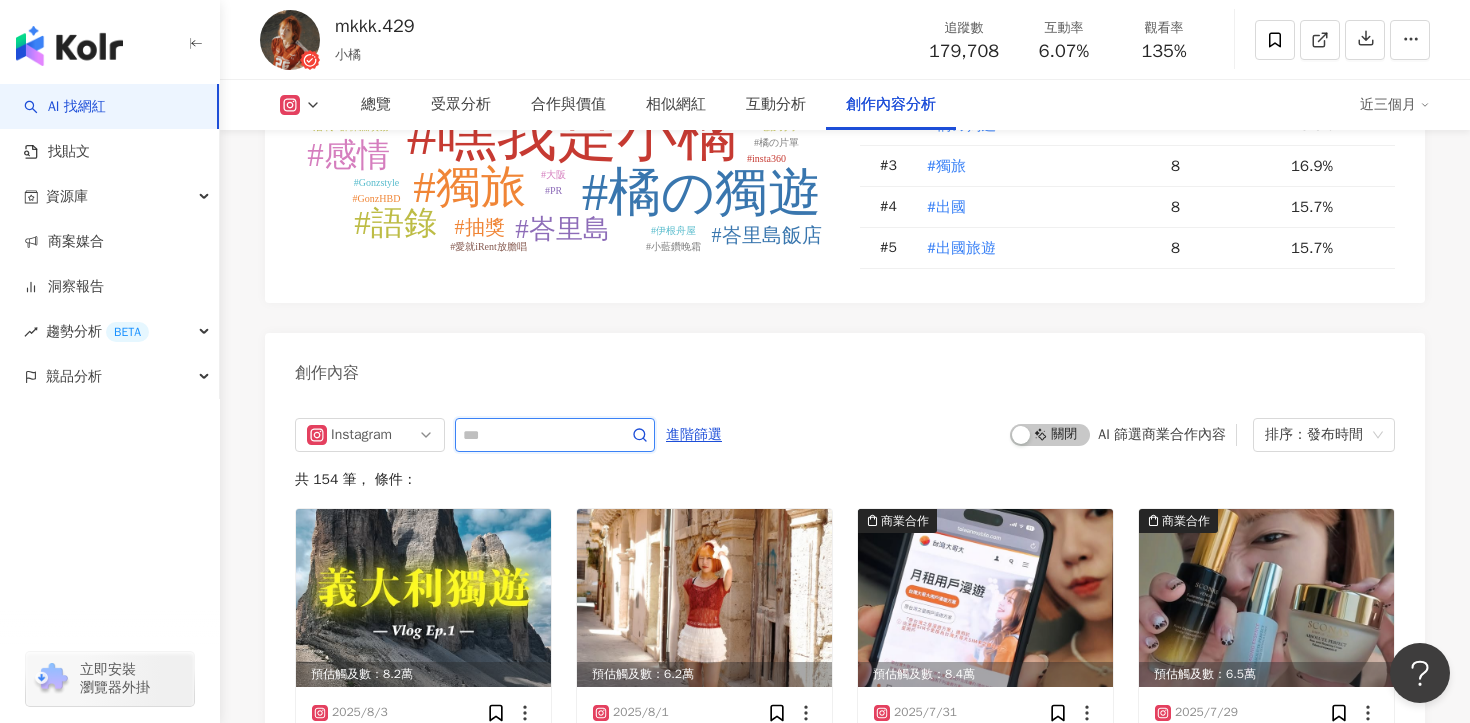 click at bounding box center [533, 435] 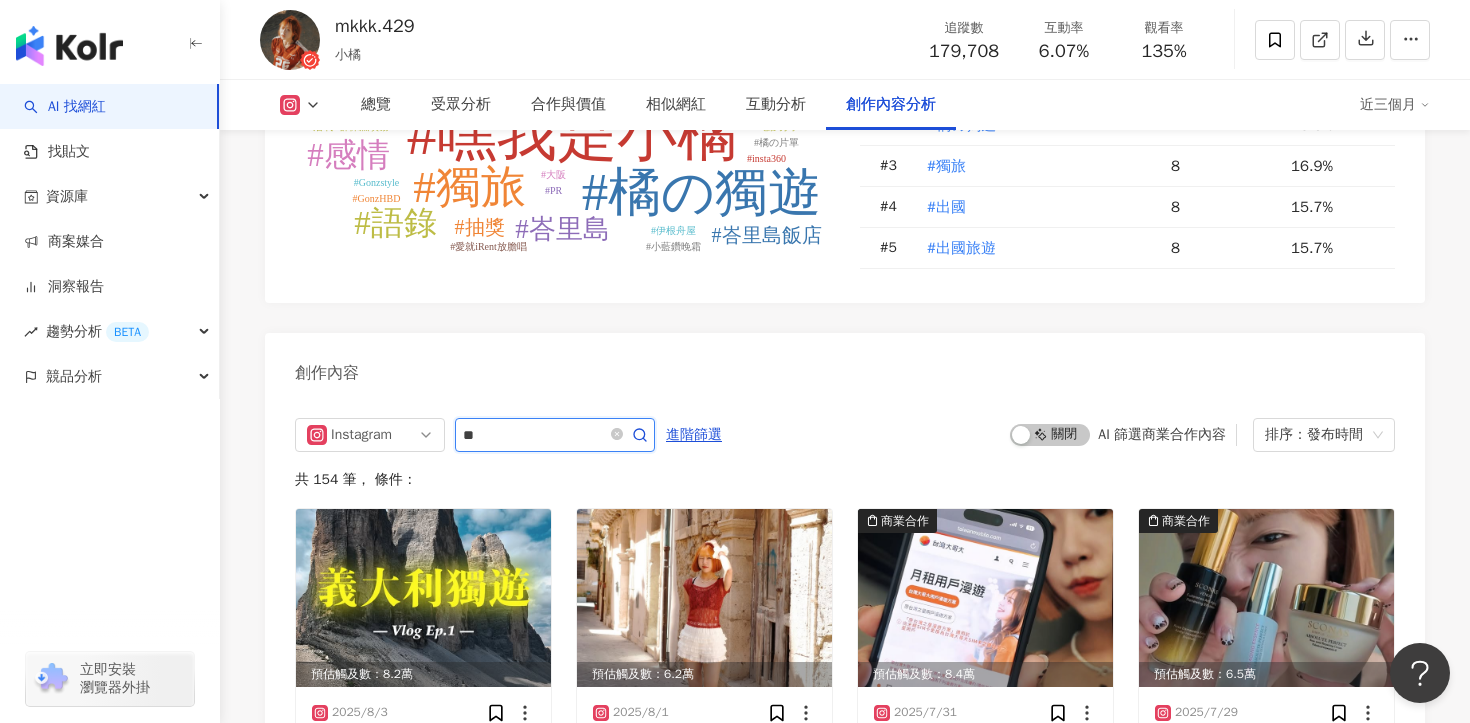 type on "**" 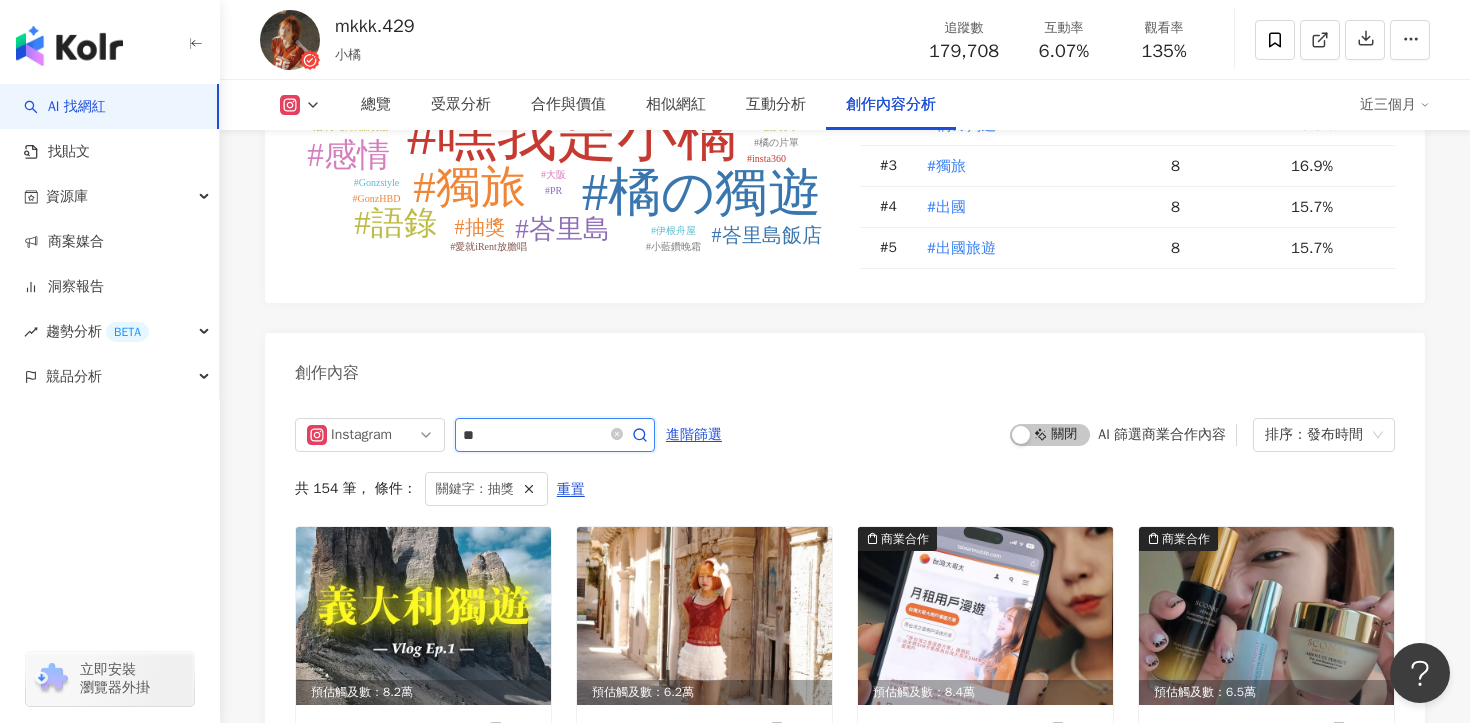 scroll, scrollTop: 6216, scrollLeft: 0, axis: vertical 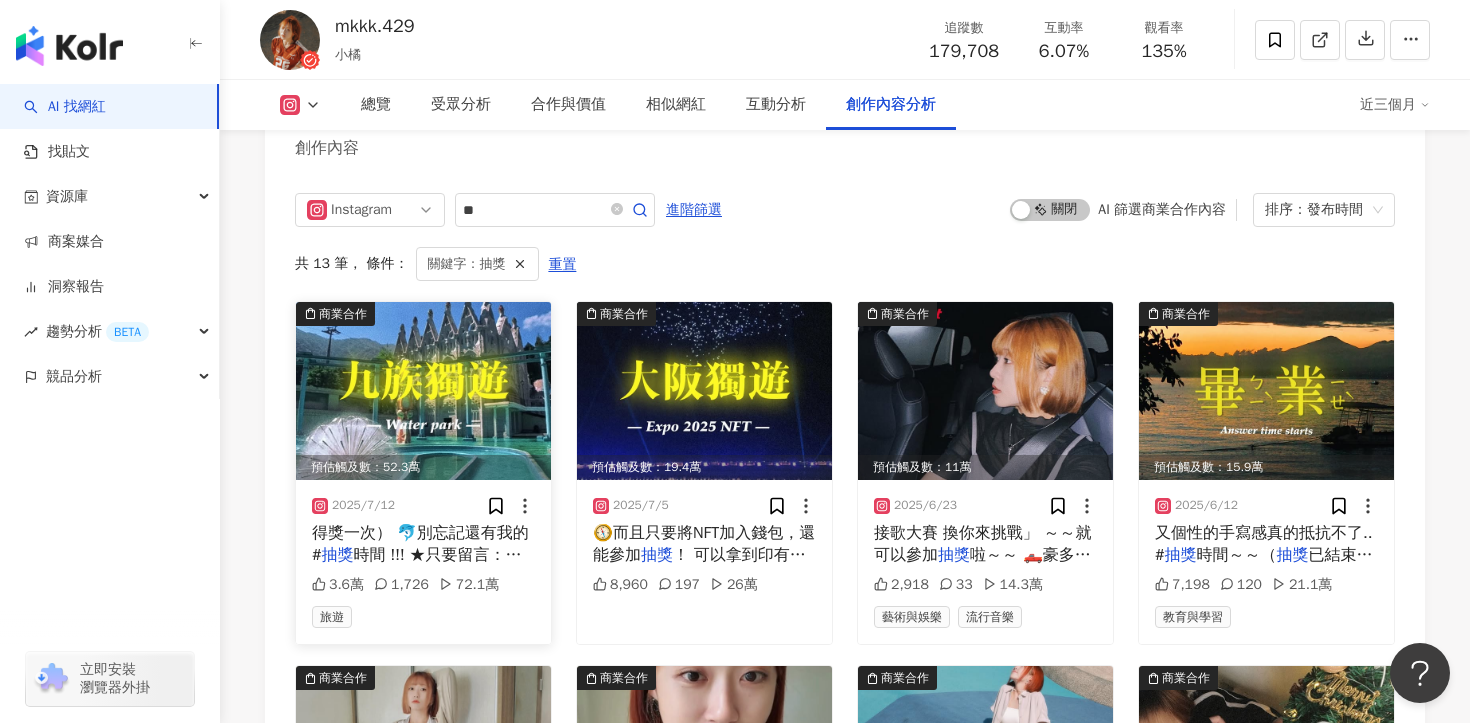 click on "得獎一次）
🐬別忘記還有我的 # 抽獎 時間 !!!
★只要留言：我也要去" at bounding box center [423, 544] 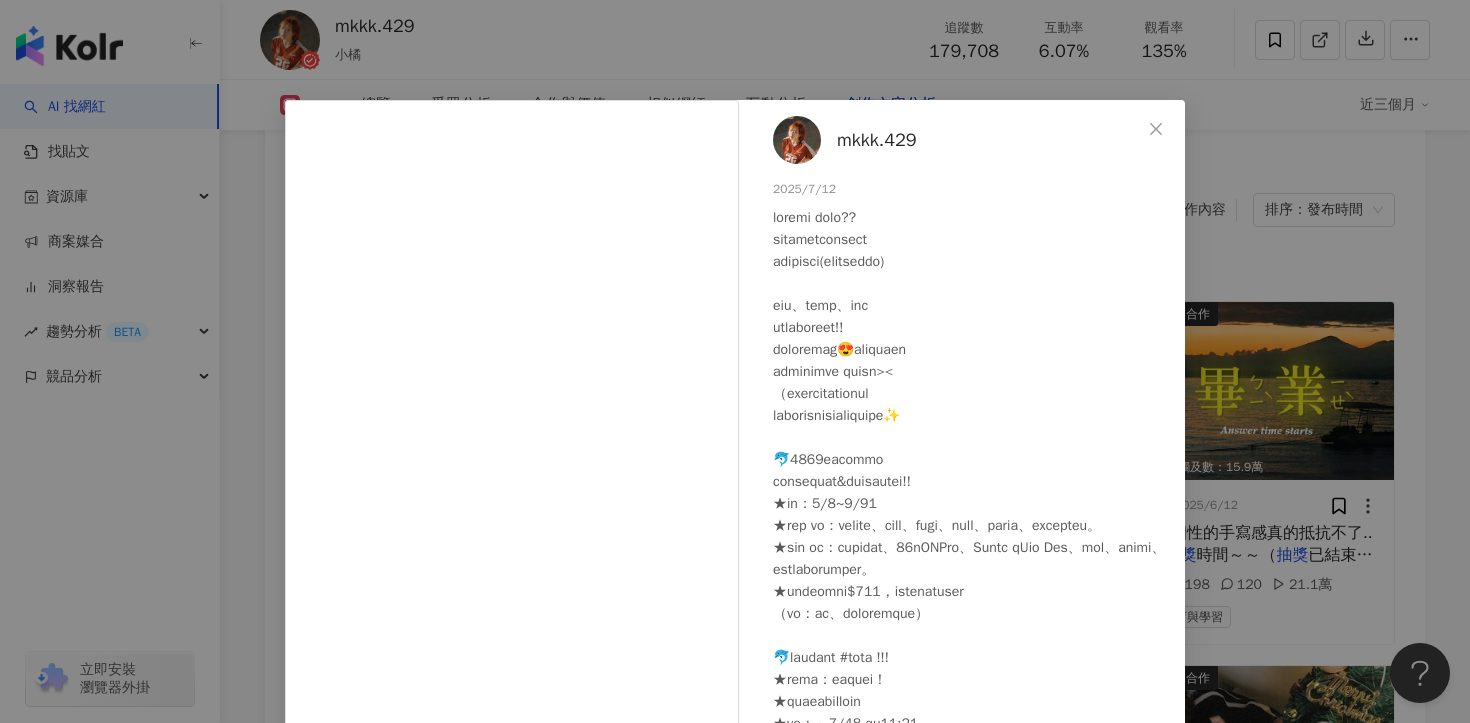 scroll, scrollTop: 81, scrollLeft: 0, axis: vertical 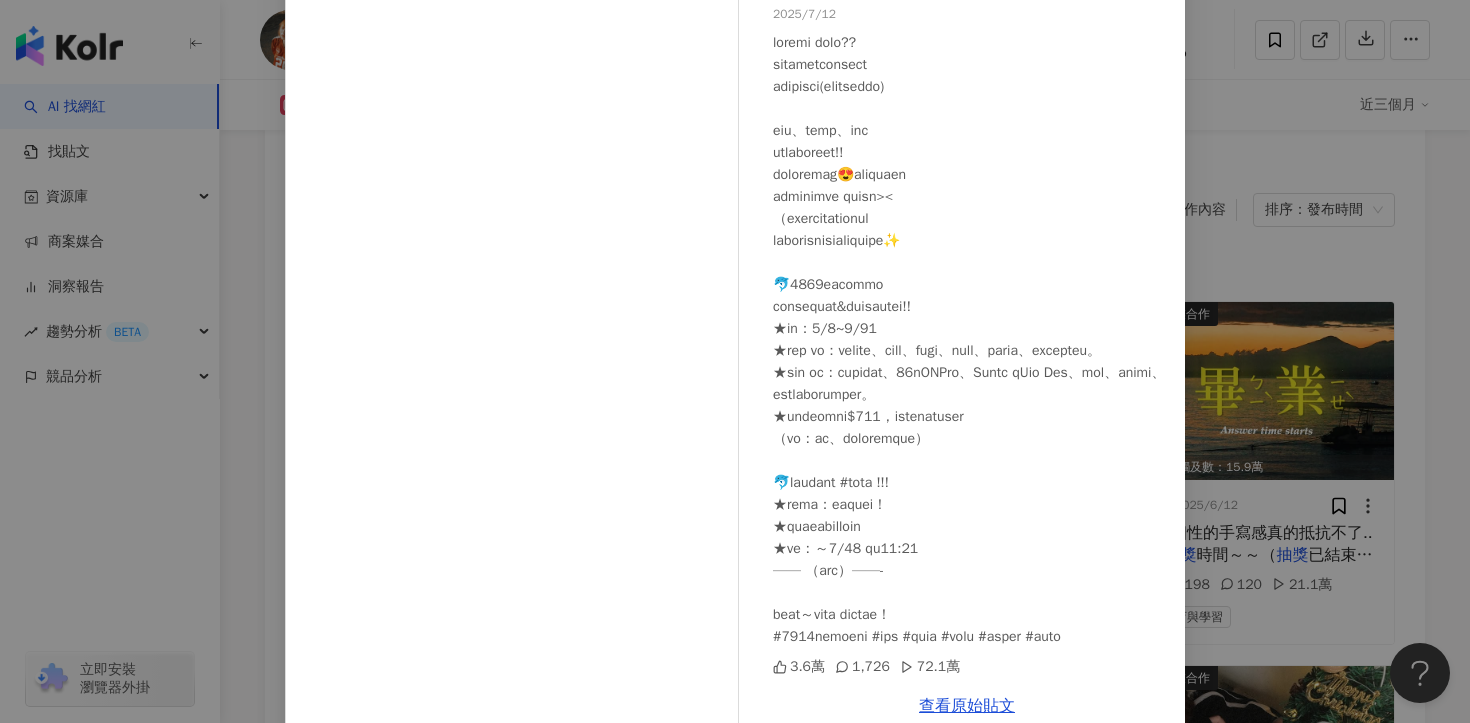 click on "mkkk.429 2025/7/12 3.6萬 1,726 72.1萬 查看原始貼文" at bounding box center (735, 361) 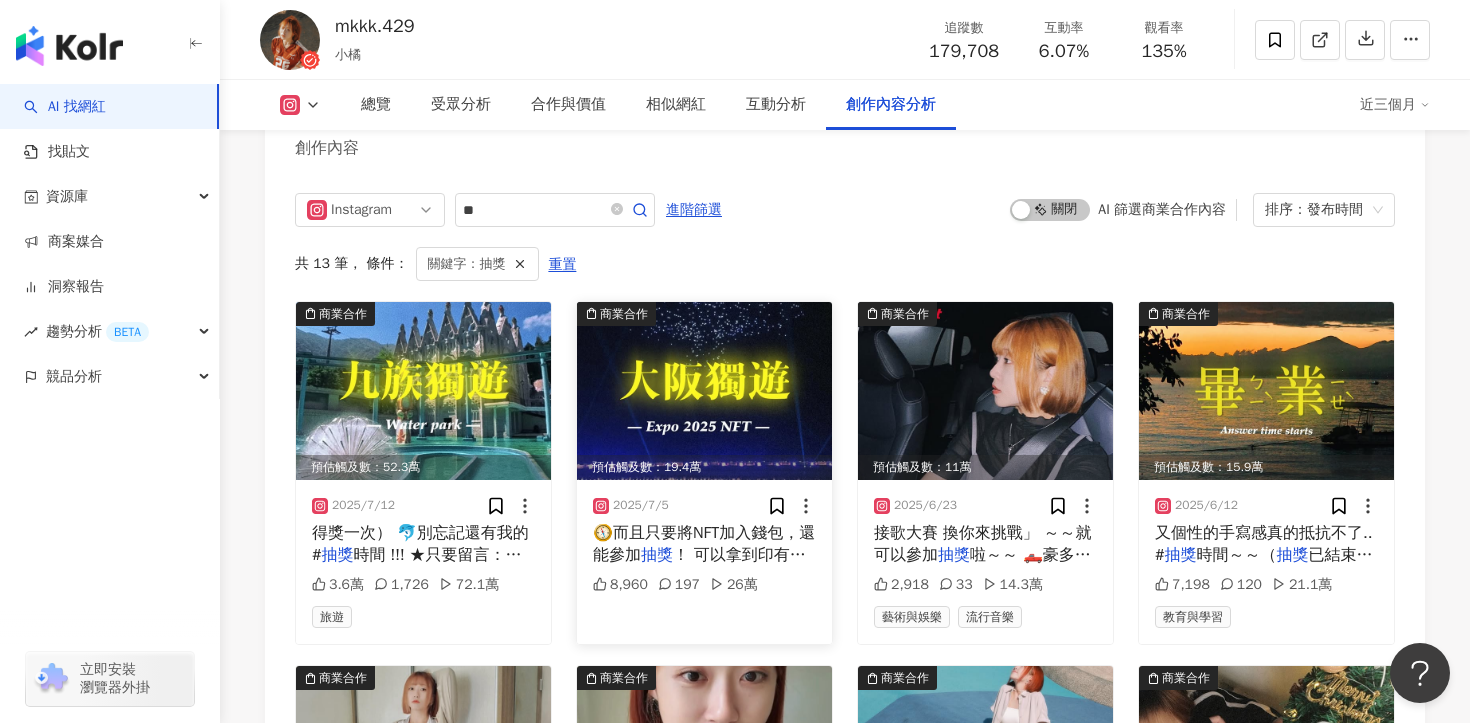 click on "抽獎" at bounding box center [657, 555] 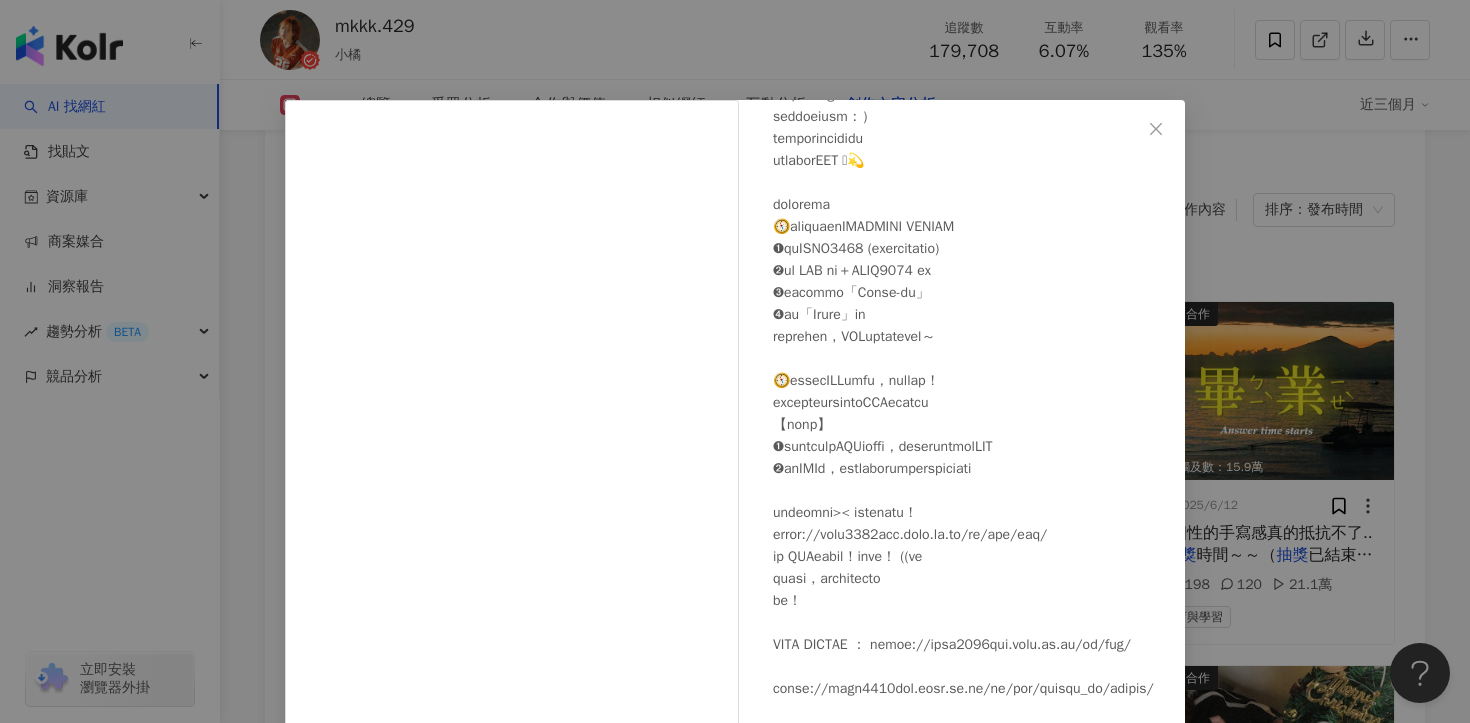 scroll, scrollTop: 301, scrollLeft: 0, axis: vertical 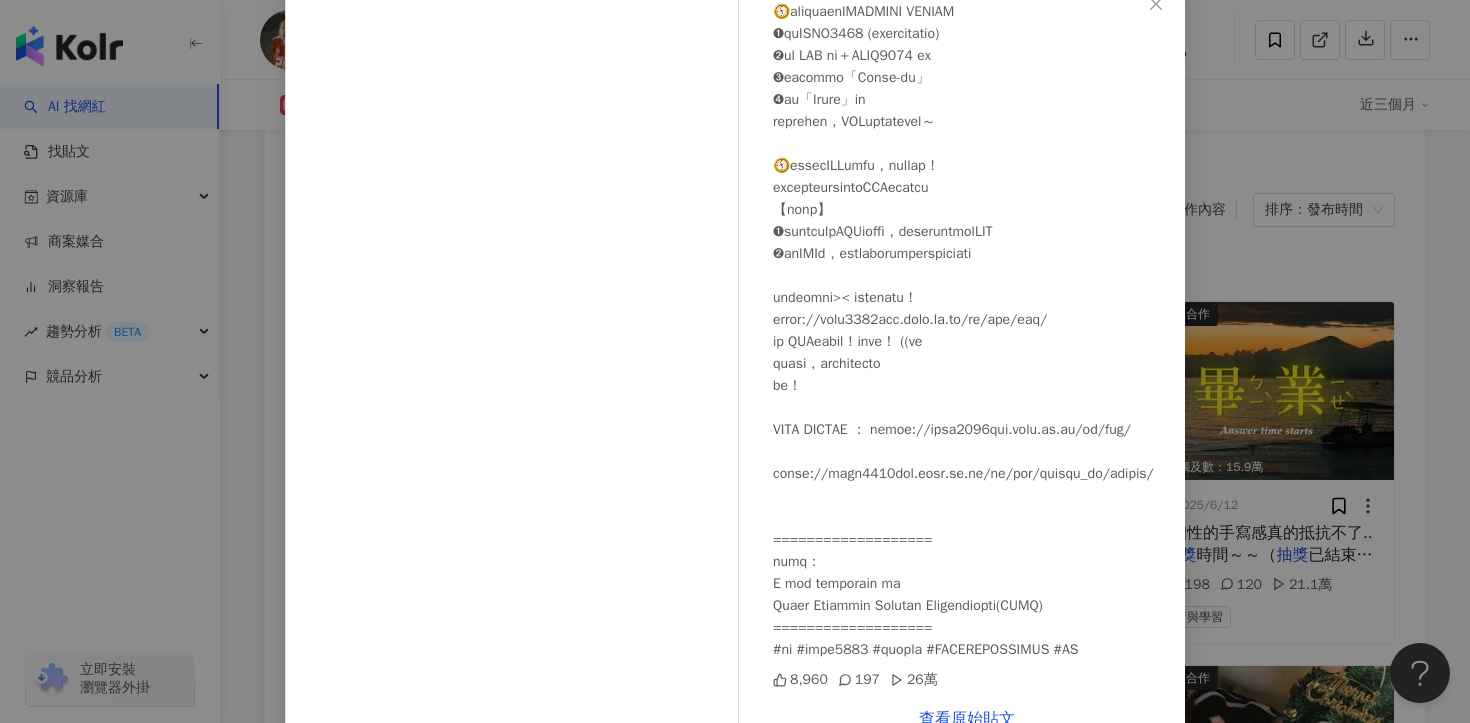click on "mkkk.429 2025/7/5 8,960 197 26萬 查看原始貼文" at bounding box center (735, 361) 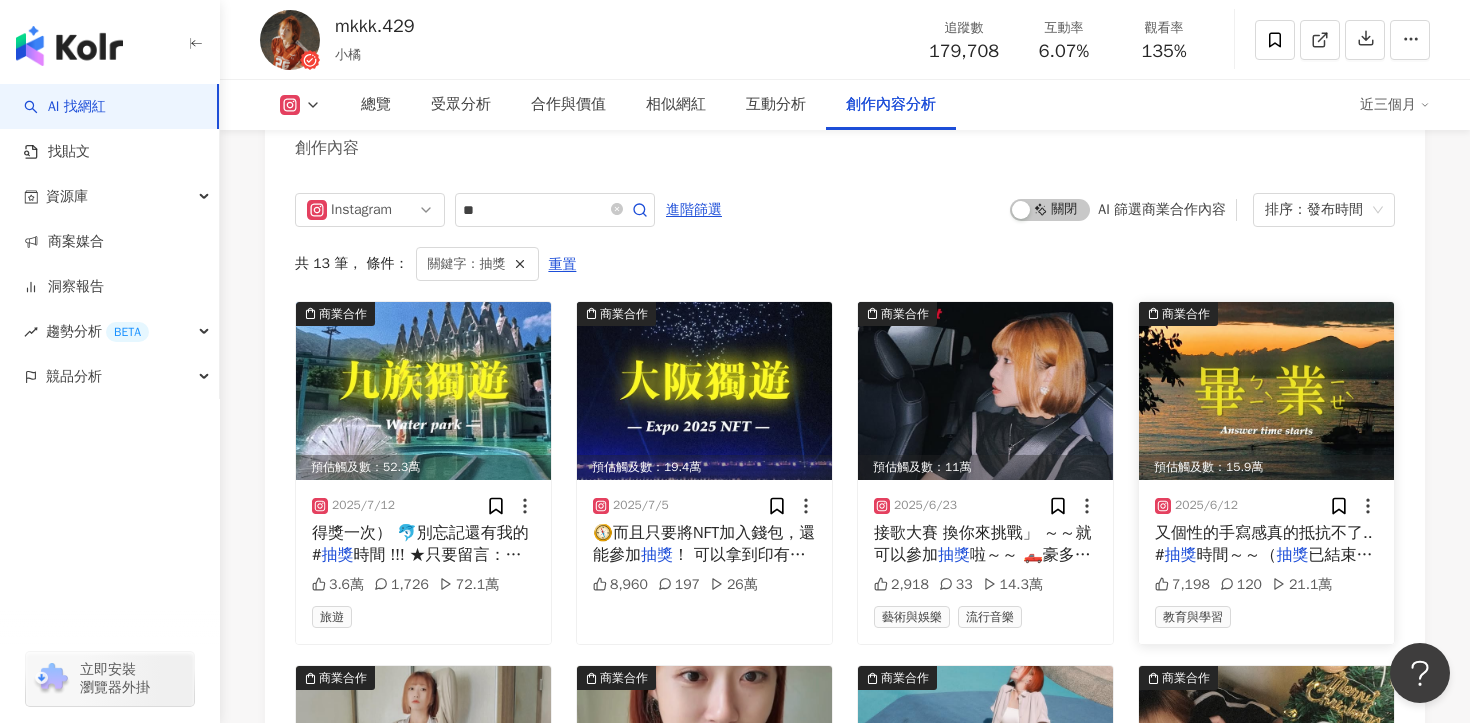 click on "又個性的手寫感真的抵抗不了..
#" at bounding box center [1264, 544] 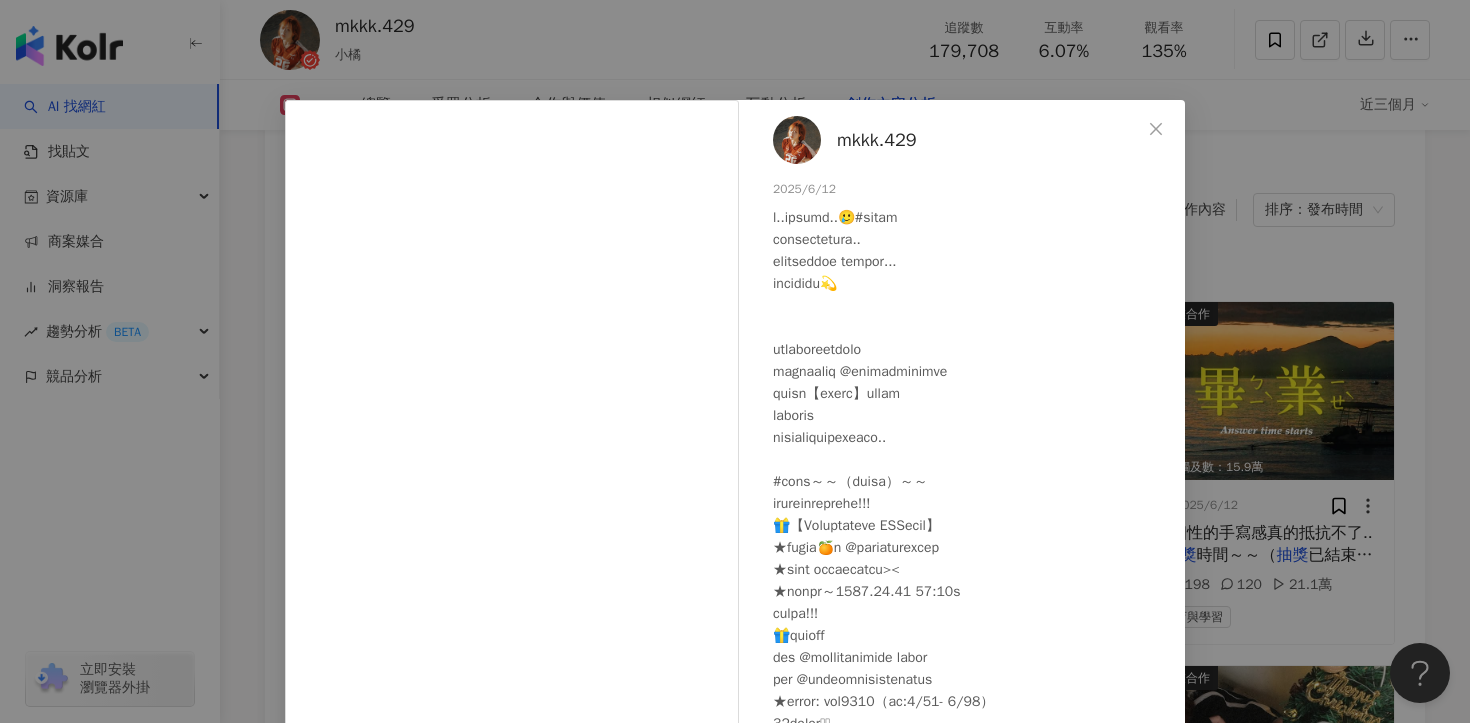 scroll, scrollTop: 59, scrollLeft: 0, axis: vertical 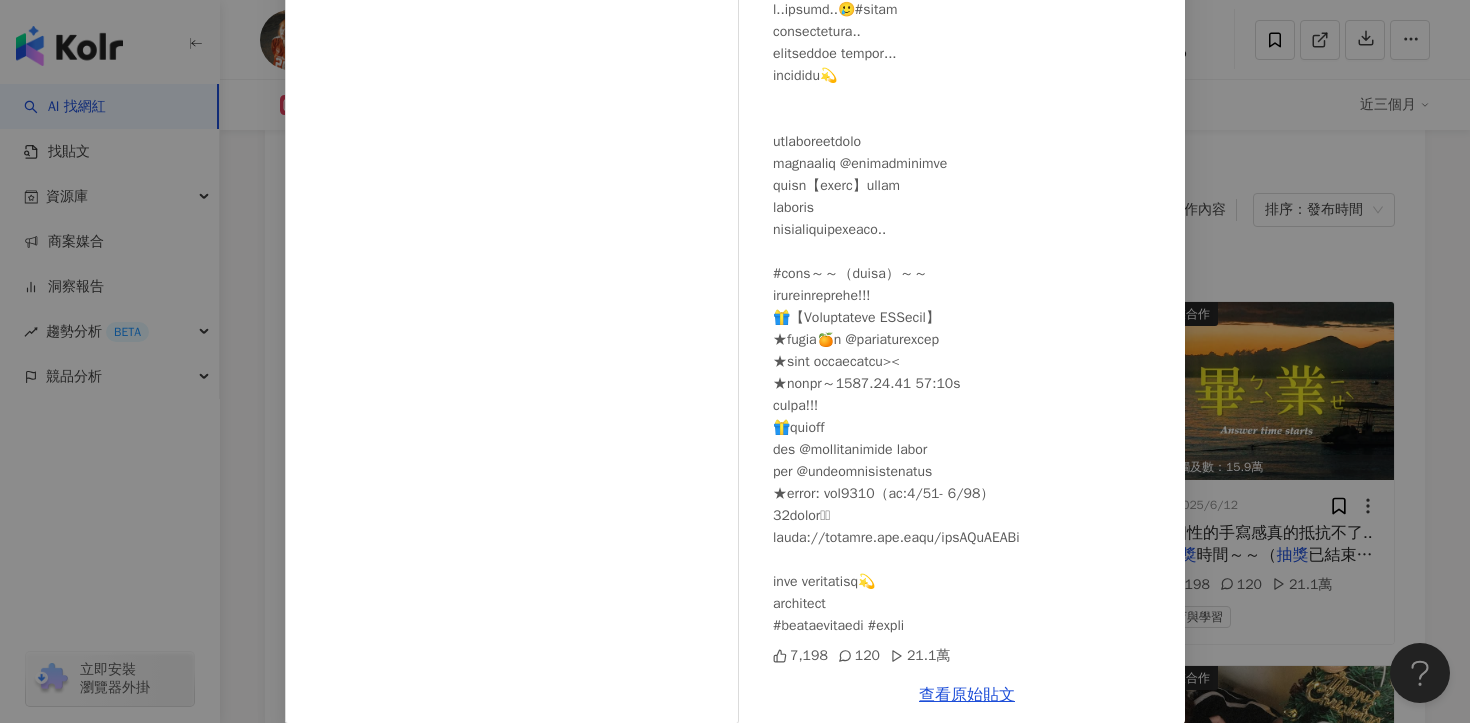 click on "mkkk.429 2025/6/12 7,198 120 21.1萬 查看原始貼文" at bounding box center (735, 361) 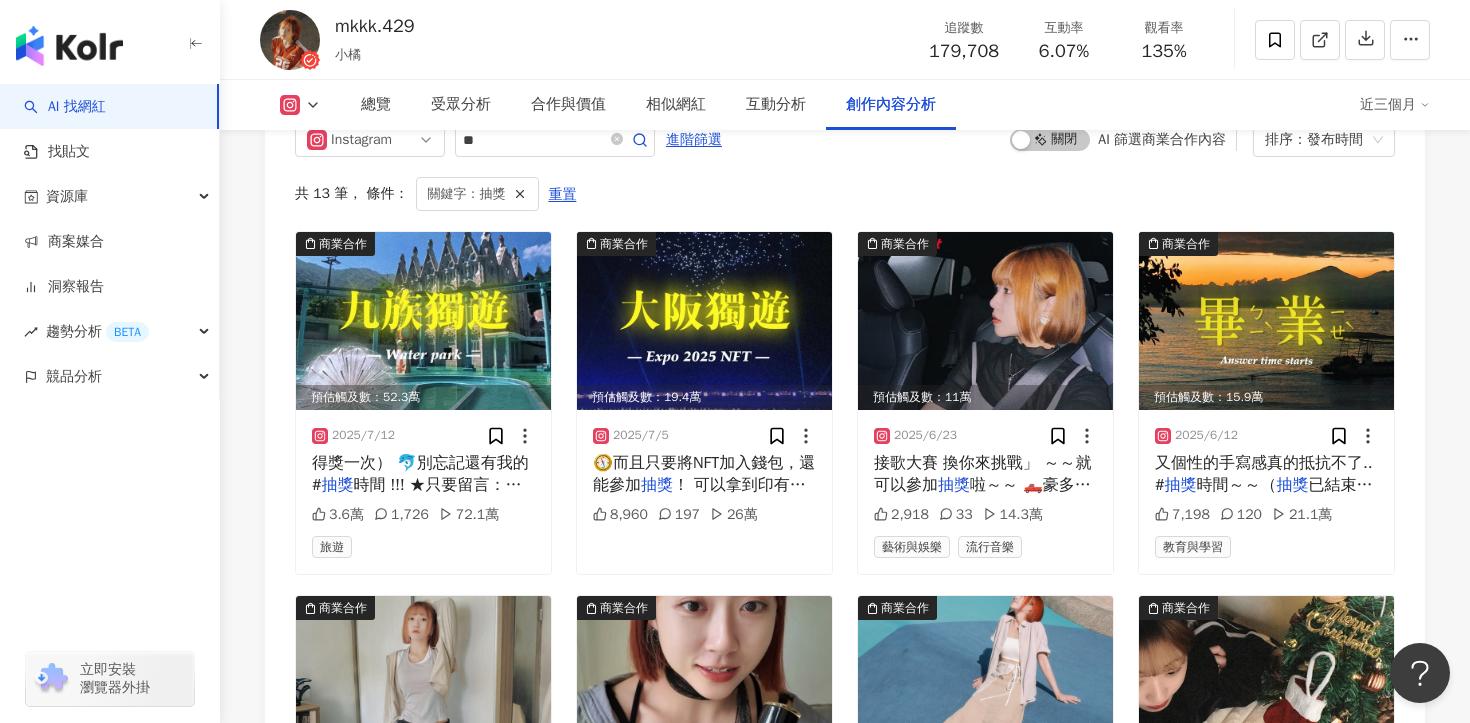 scroll, scrollTop: 6311, scrollLeft: 0, axis: vertical 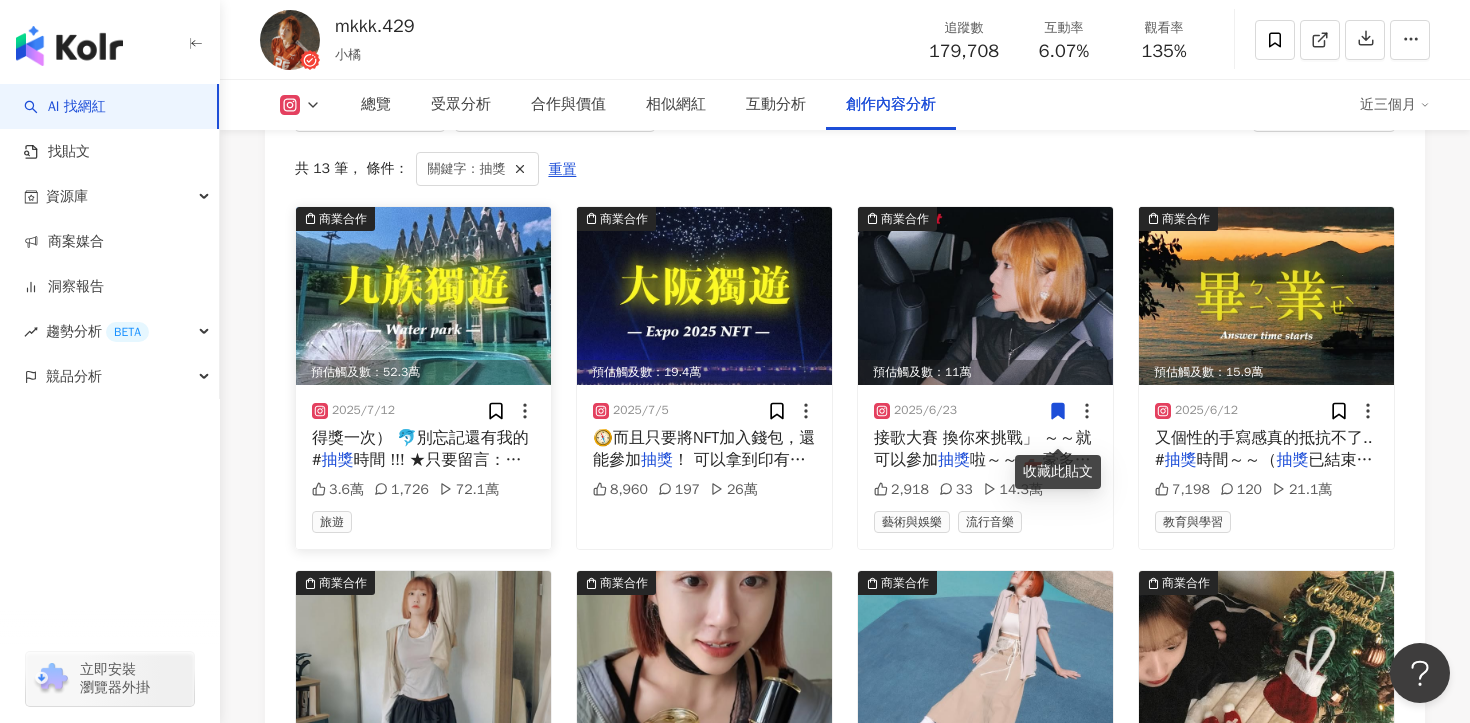click on "2025/7/12" at bounding box center (423, 411) 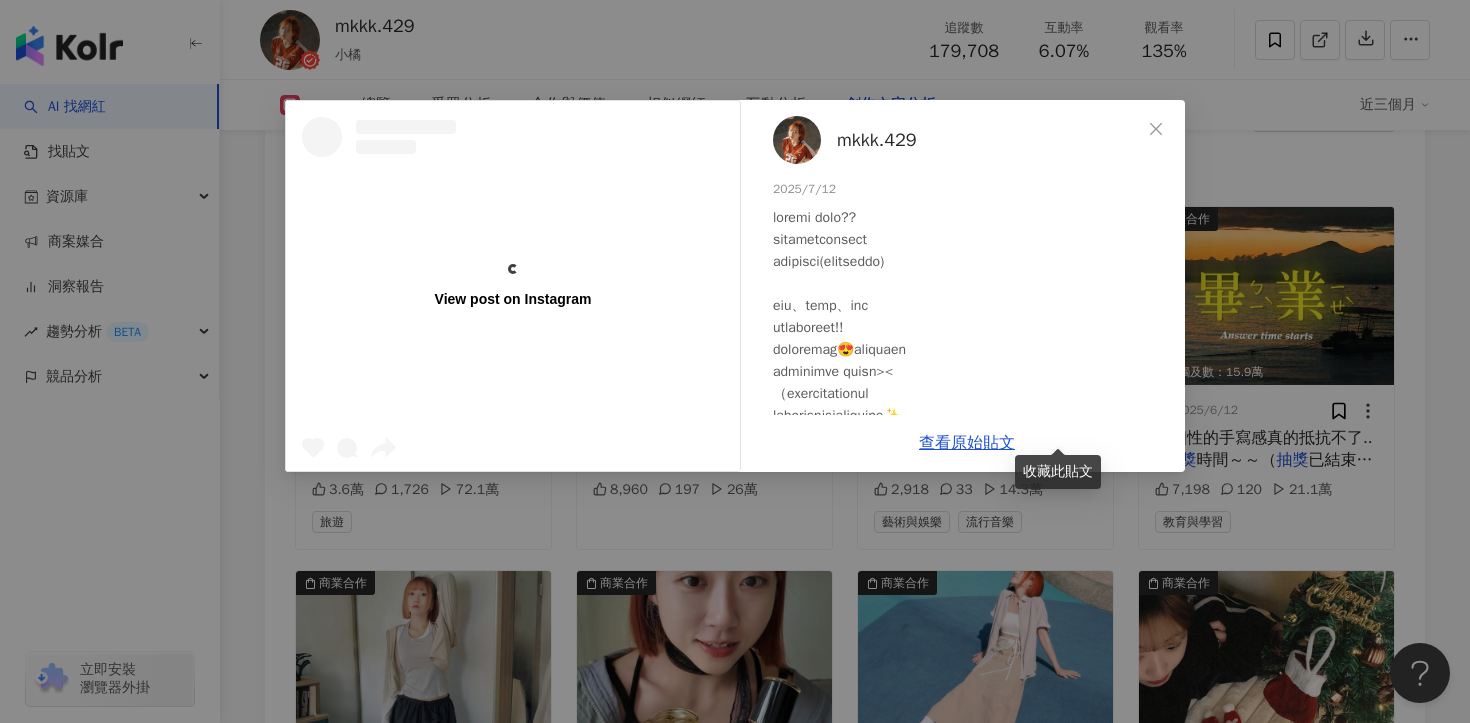 scroll, scrollTop: 81, scrollLeft: 0, axis: vertical 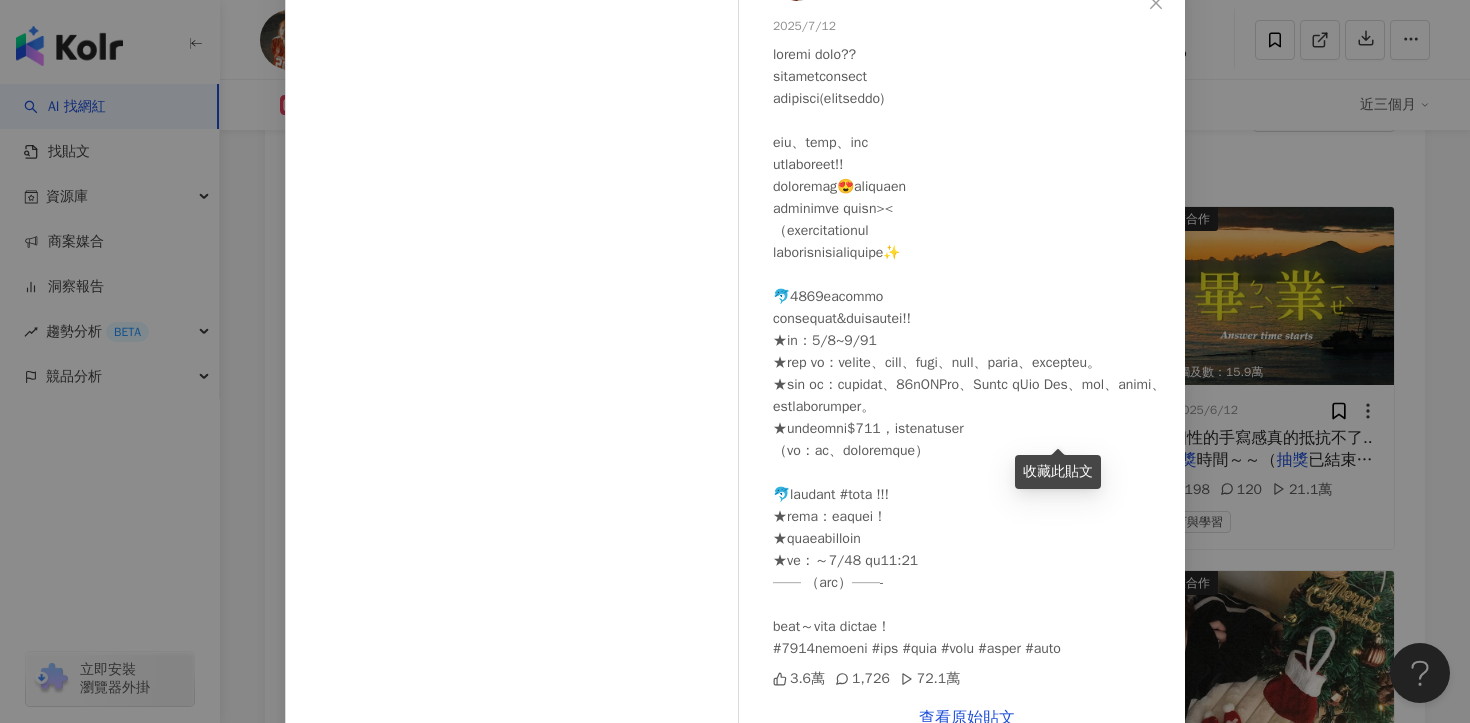 click on "mkkk.429 2025/7/12 3.6萬 1,726 72.1萬 查看原始貼文" at bounding box center (735, 361) 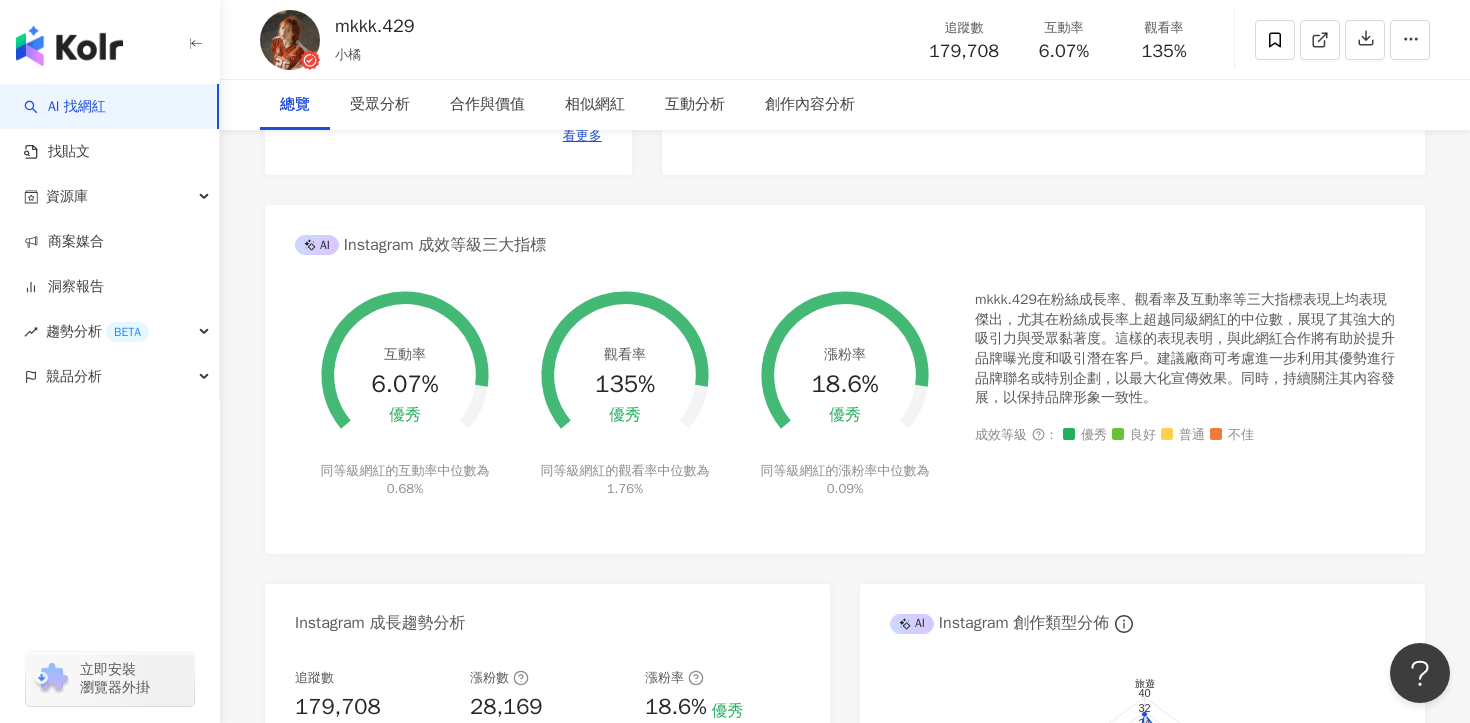 scroll, scrollTop: 0, scrollLeft: 0, axis: both 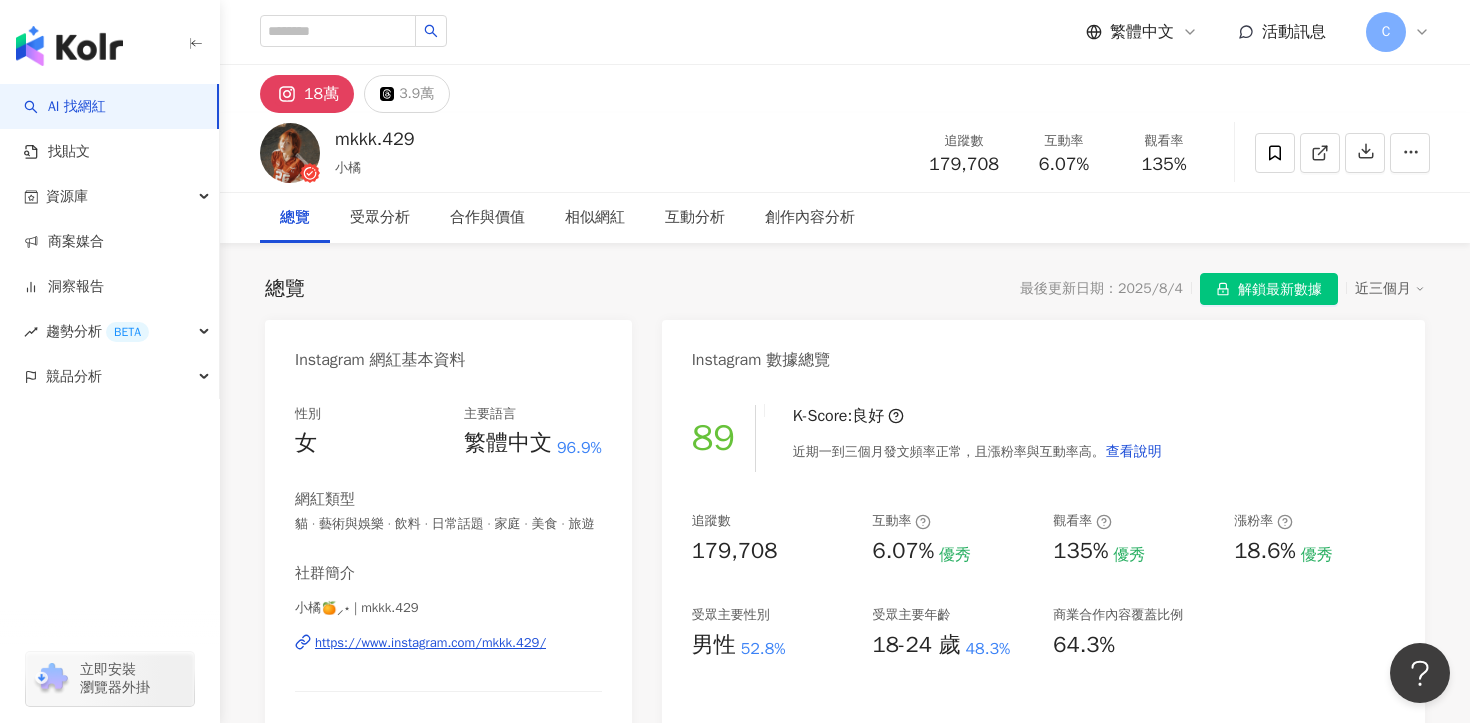 click on "解鎖最新數據" at bounding box center [1280, 290] 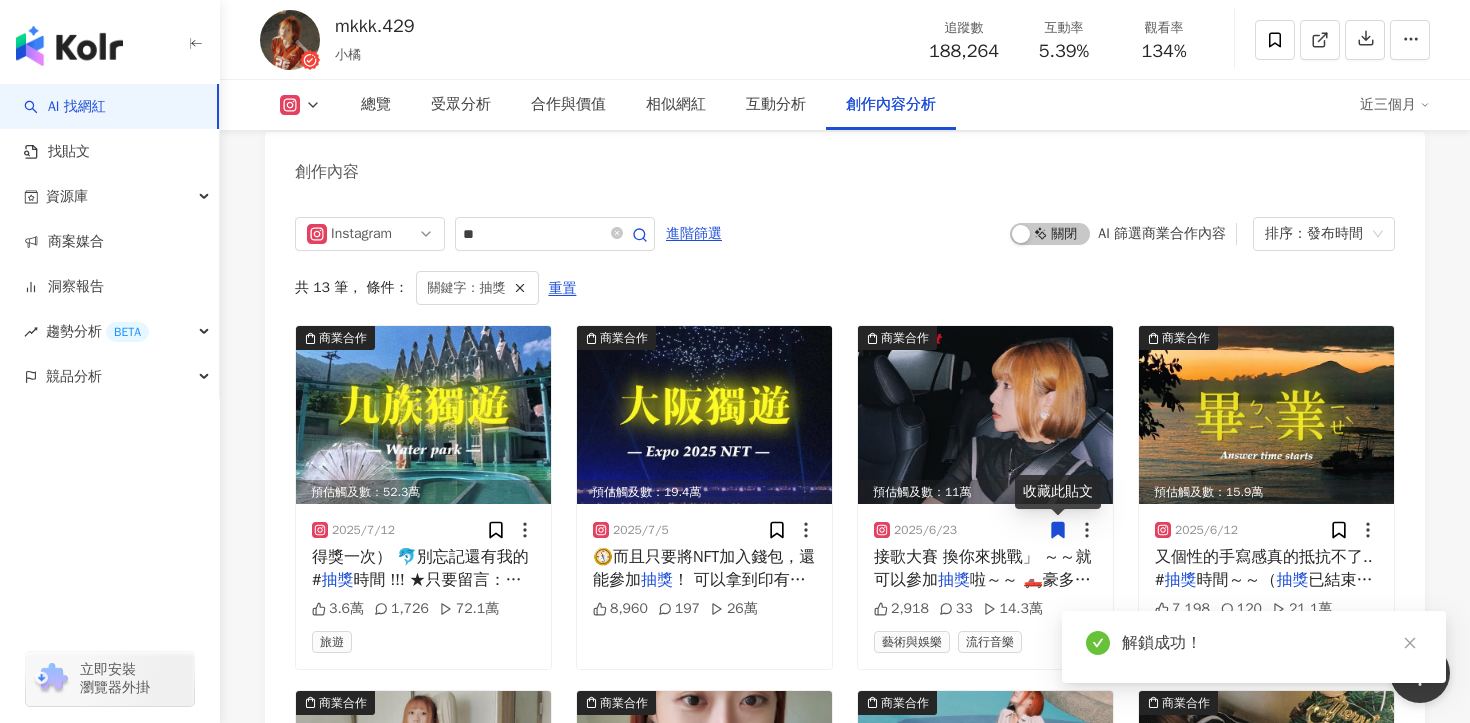 scroll, scrollTop: 6177, scrollLeft: 0, axis: vertical 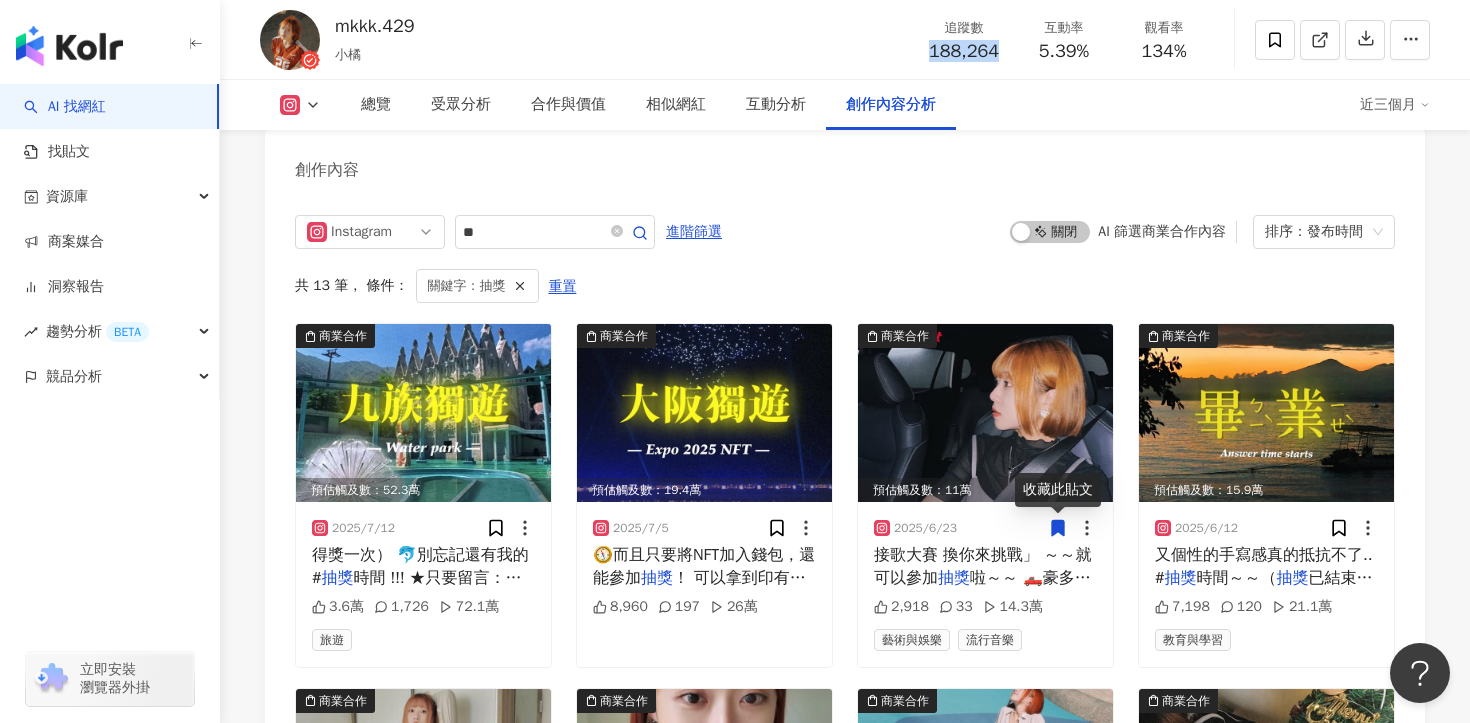 drag, startPoint x: 926, startPoint y: 53, endPoint x: 1002, endPoint y: 55, distance: 76.02631 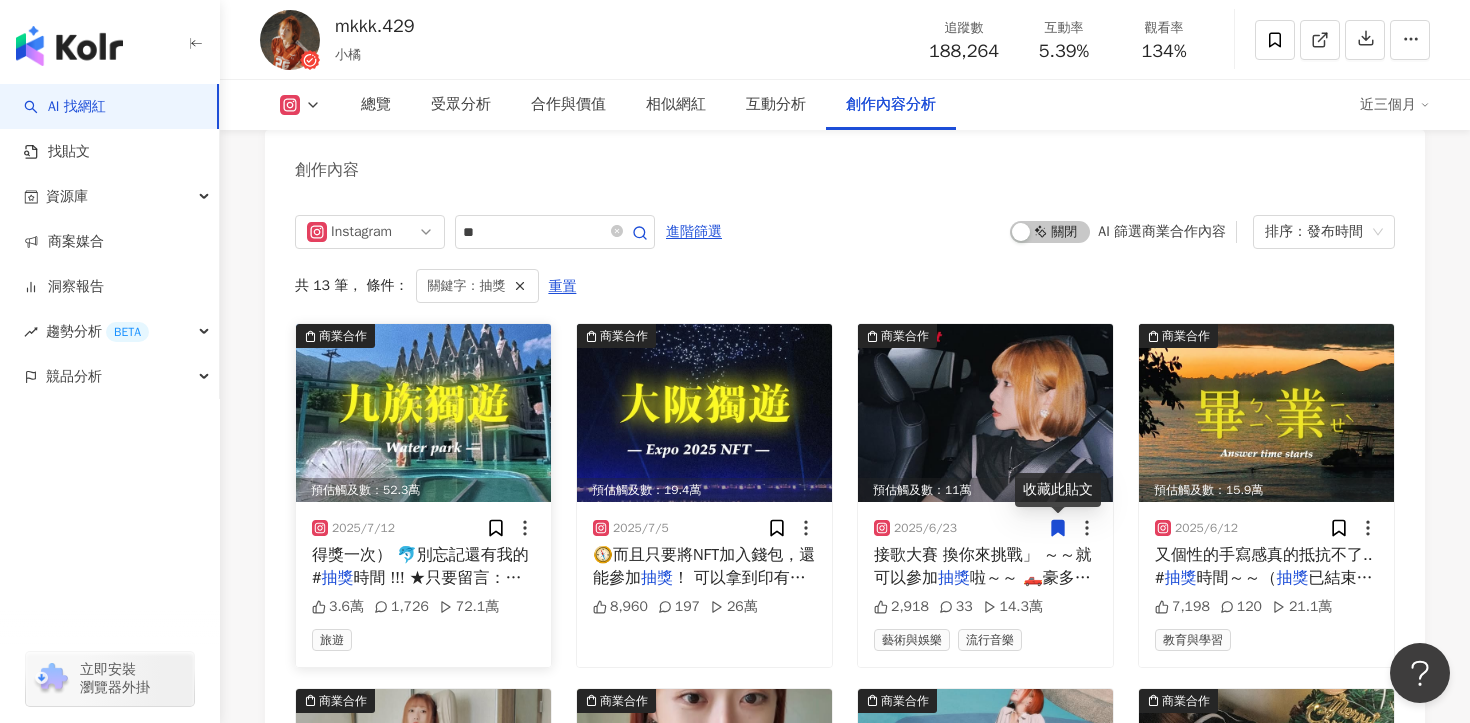 click on "得獎一次）
🐬別忘記還有我的 #" at bounding box center [420, 566] 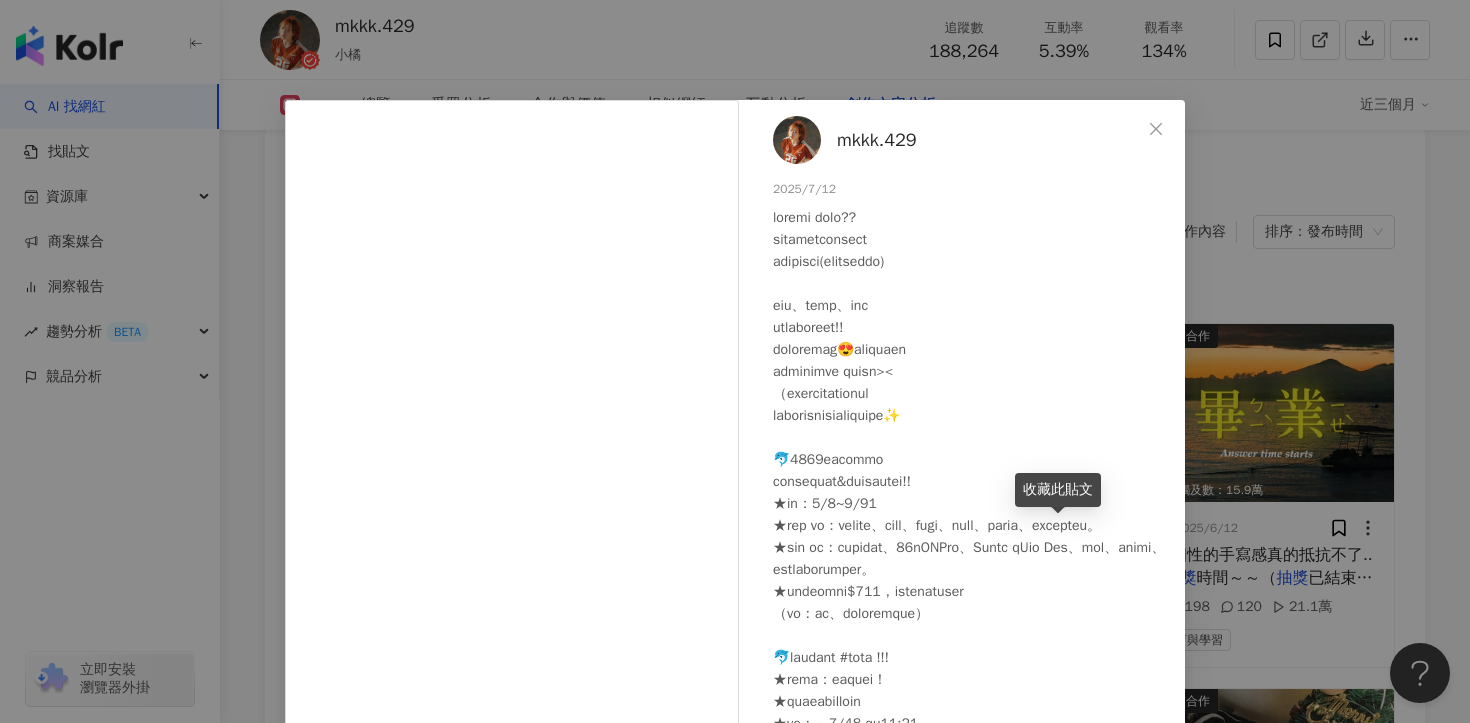 scroll, scrollTop: 81, scrollLeft: 0, axis: vertical 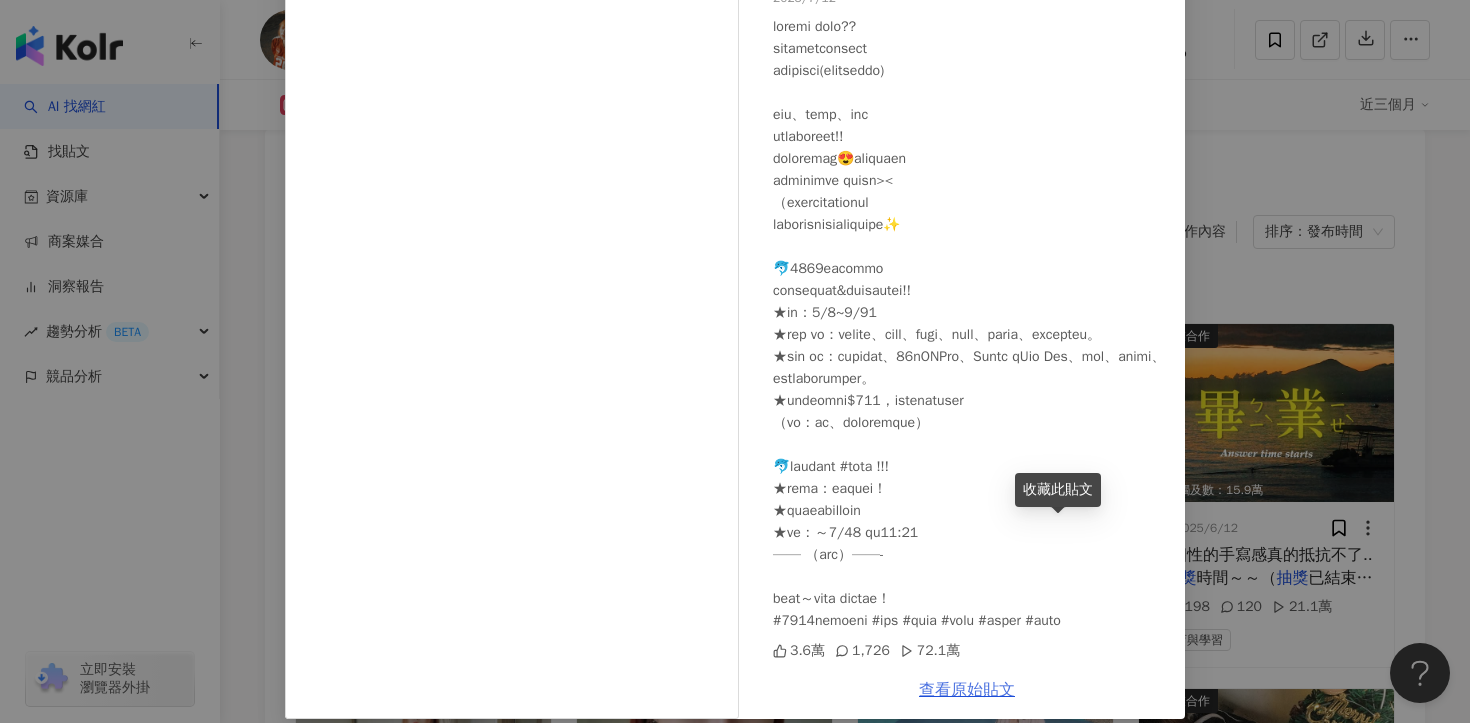 click on "查看原始貼文" at bounding box center (967, 690) 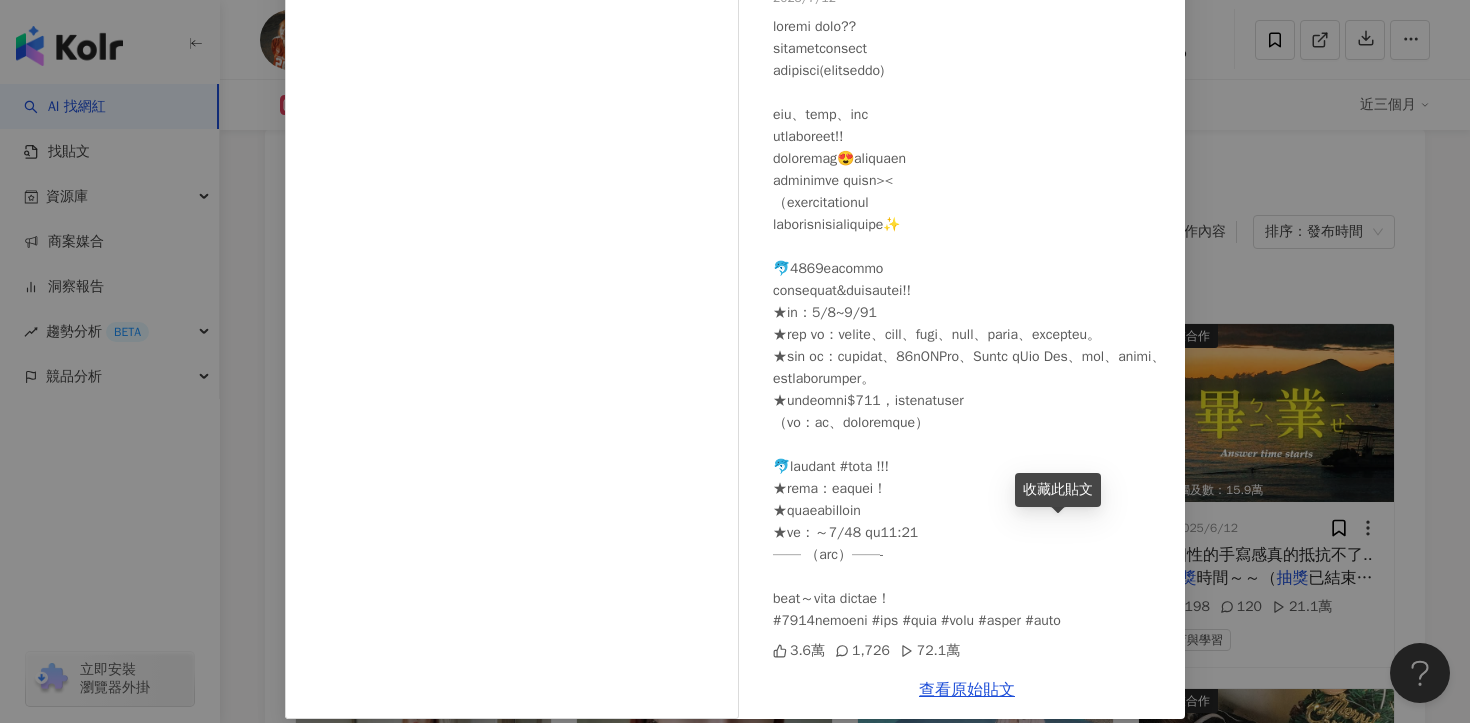 click on "mkkk.429 2025/7/12 3.6萬 1,726 72.1萬 查看原始貼文" at bounding box center (735, 361) 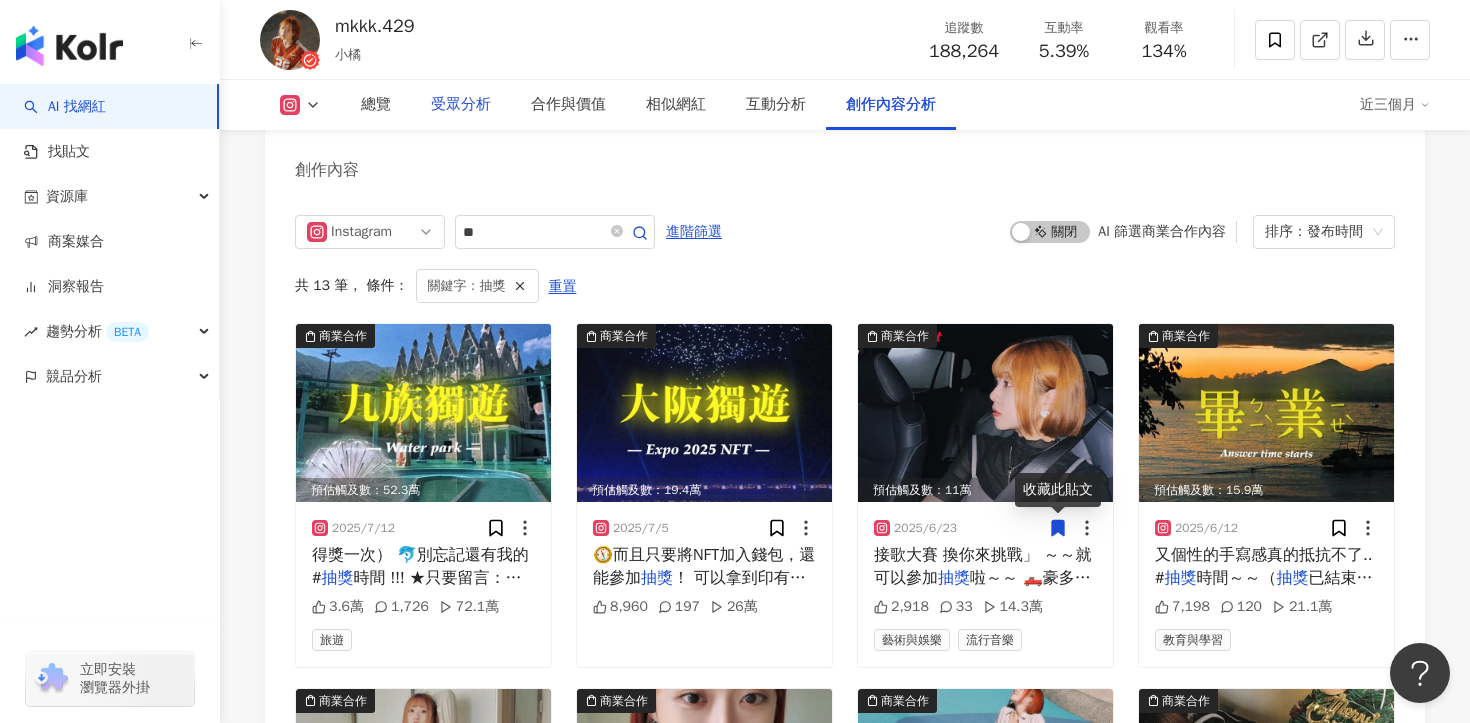 click on "受眾分析" at bounding box center [461, 105] 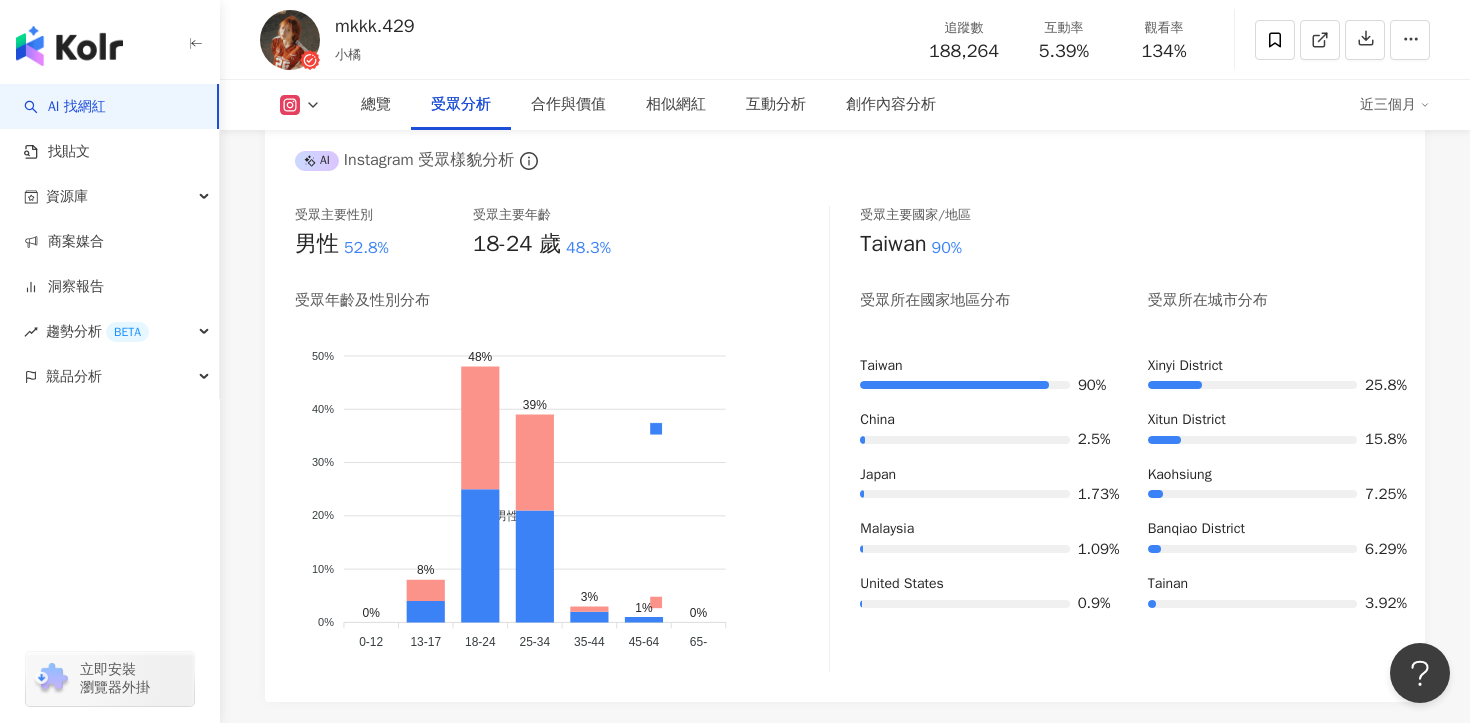 scroll, scrollTop: 1759, scrollLeft: 0, axis: vertical 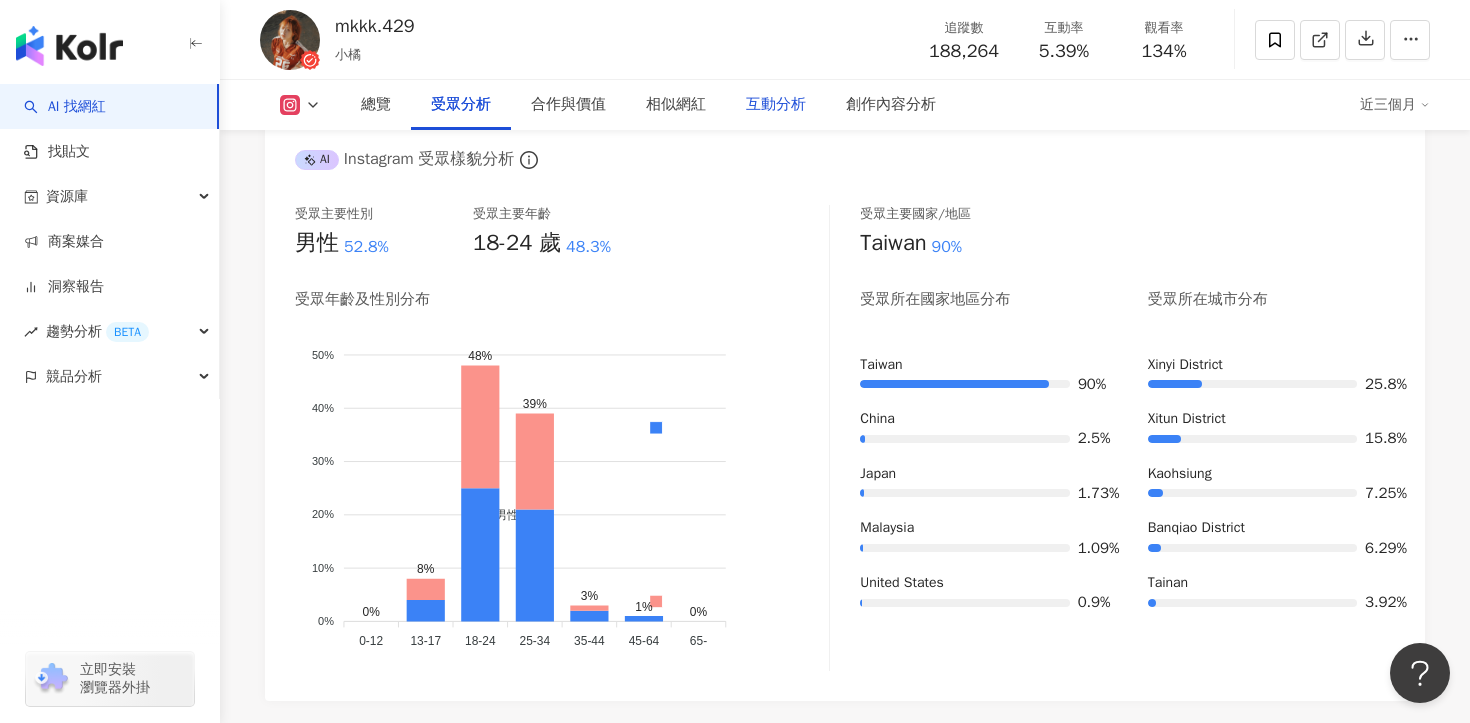 click on "互動分析" at bounding box center [776, 105] 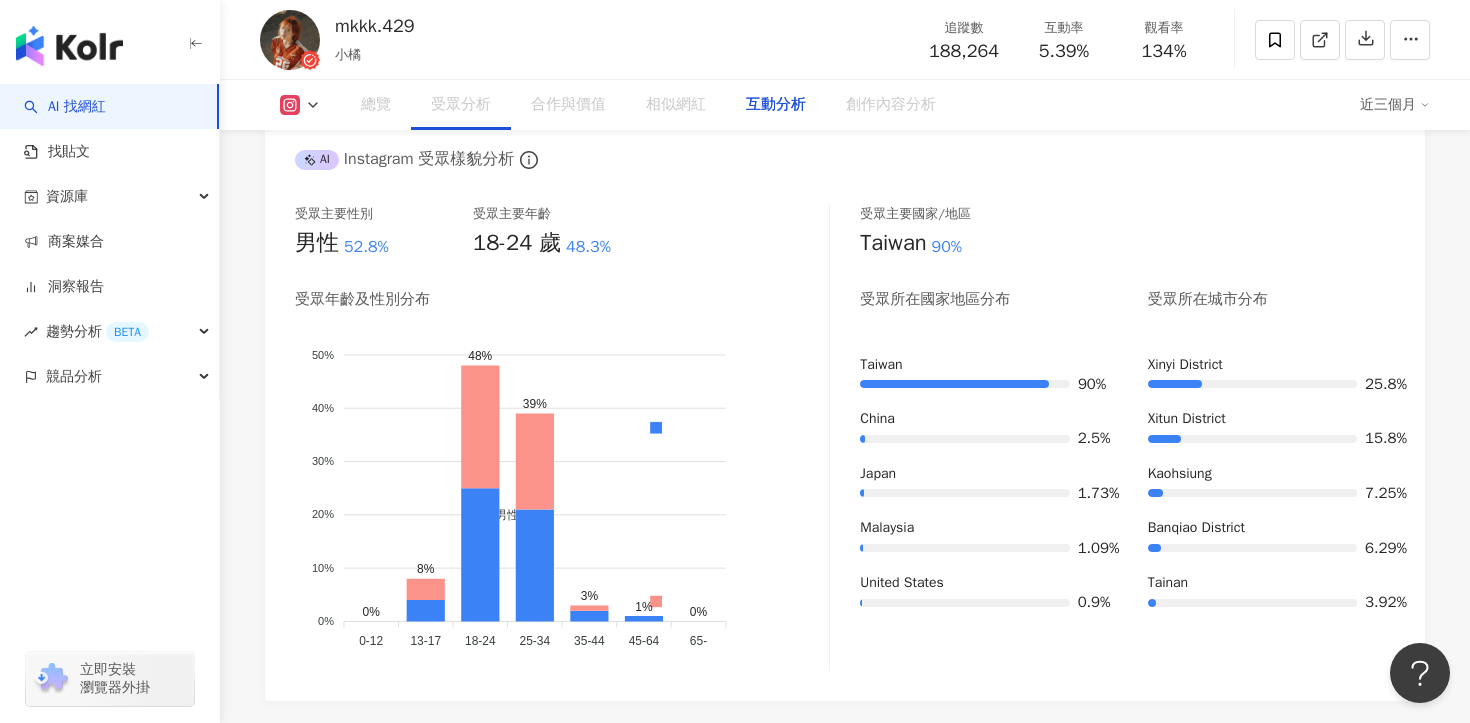 scroll, scrollTop: 3985, scrollLeft: 0, axis: vertical 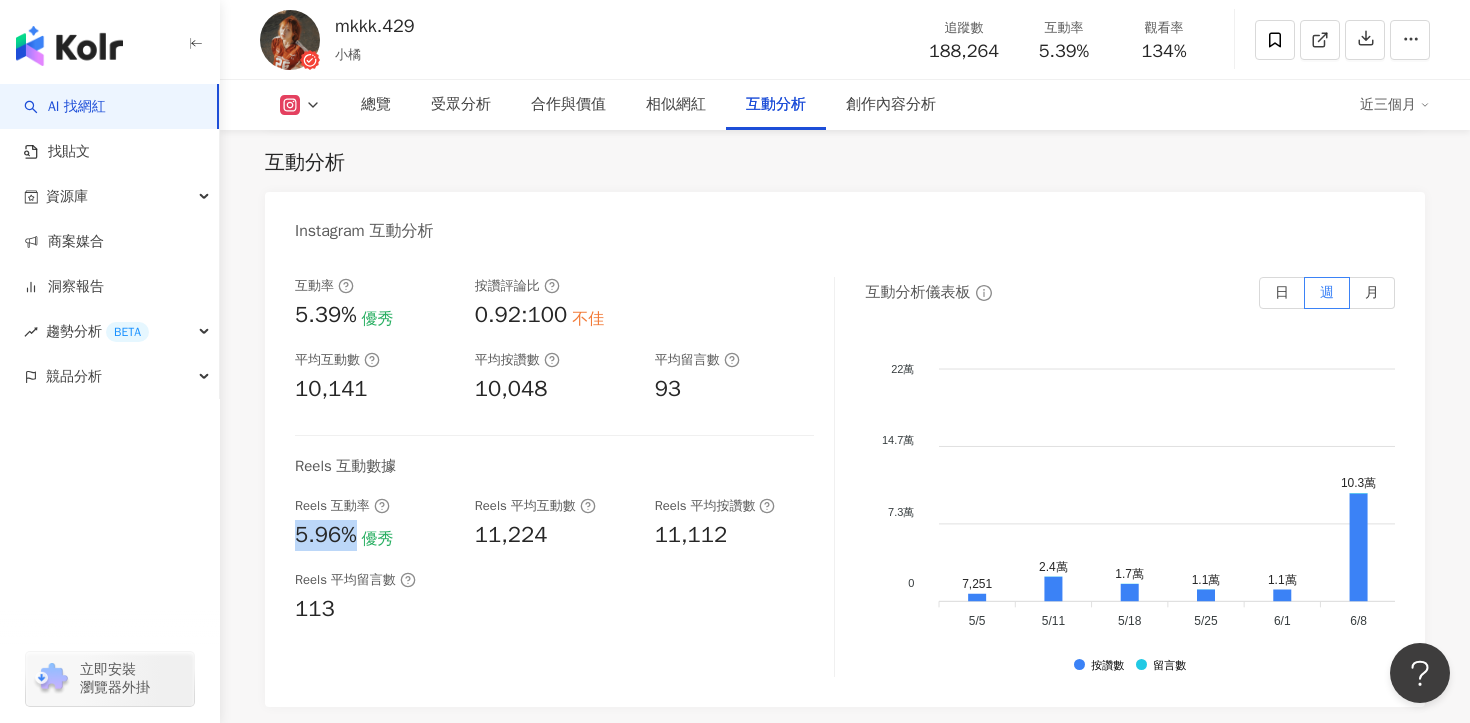 drag, startPoint x: 358, startPoint y: 536, endPoint x: 282, endPoint y: 536, distance: 76 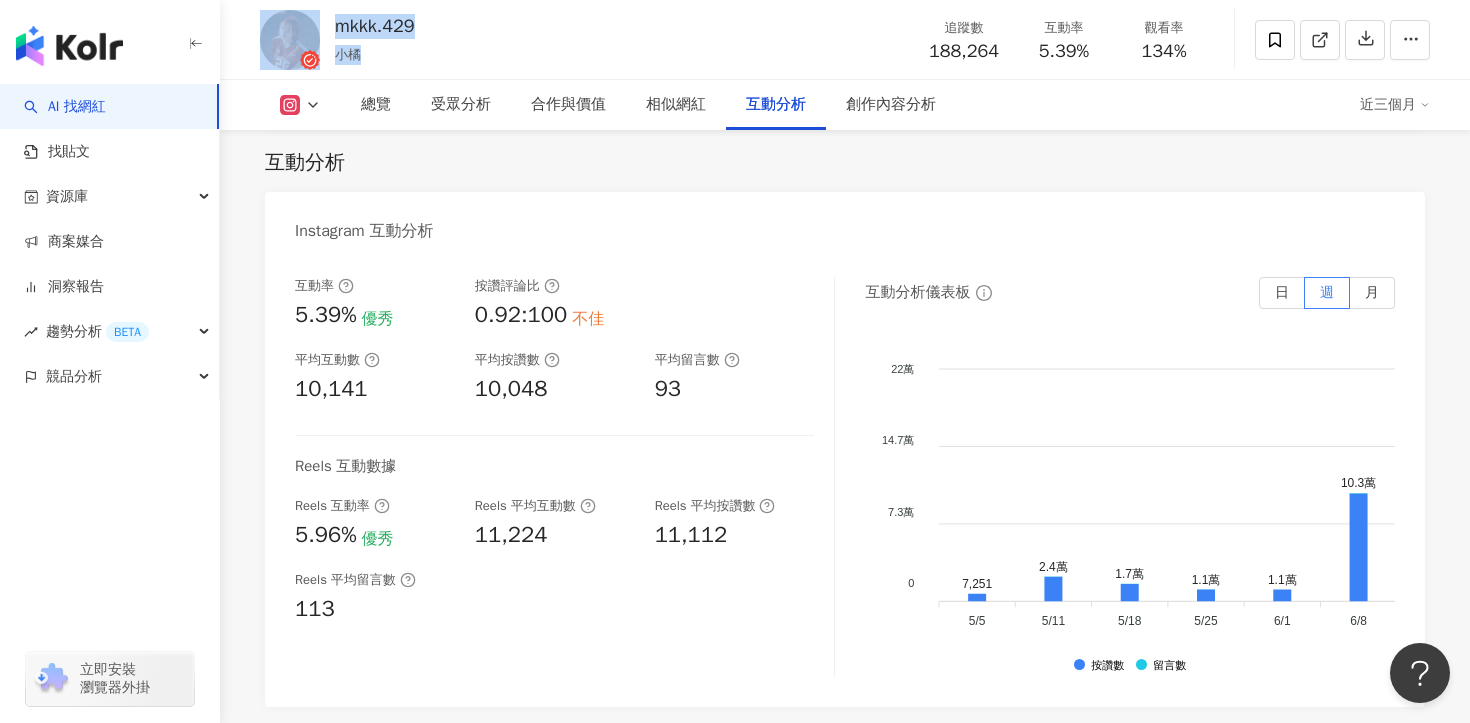 drag, startPoint x: 361, startPoint y: 54, endPoint x: 324, endPoint y: 54, distance: 37 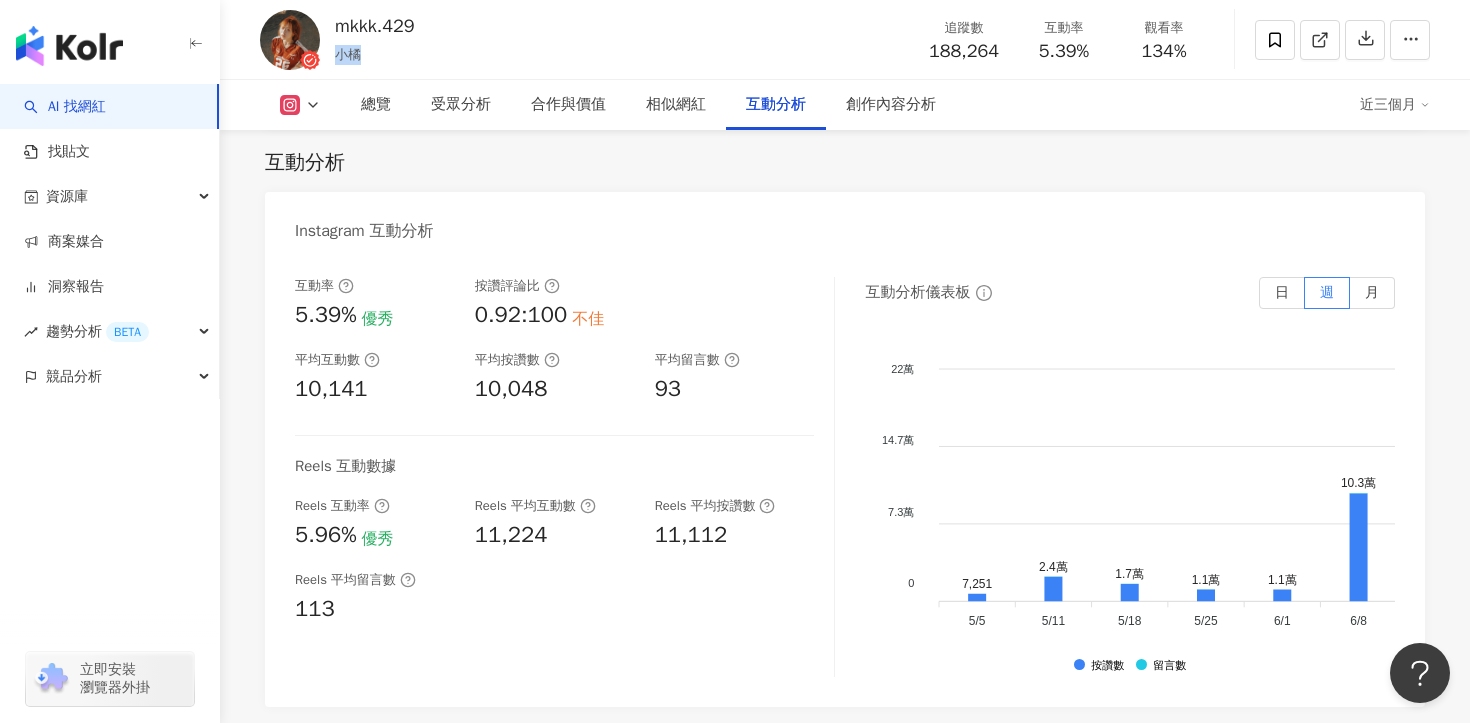 drag, startPoint x: 360, startPoint y: 58, endPoint x: 341, endPoint y: 57, distance: 19.026299 